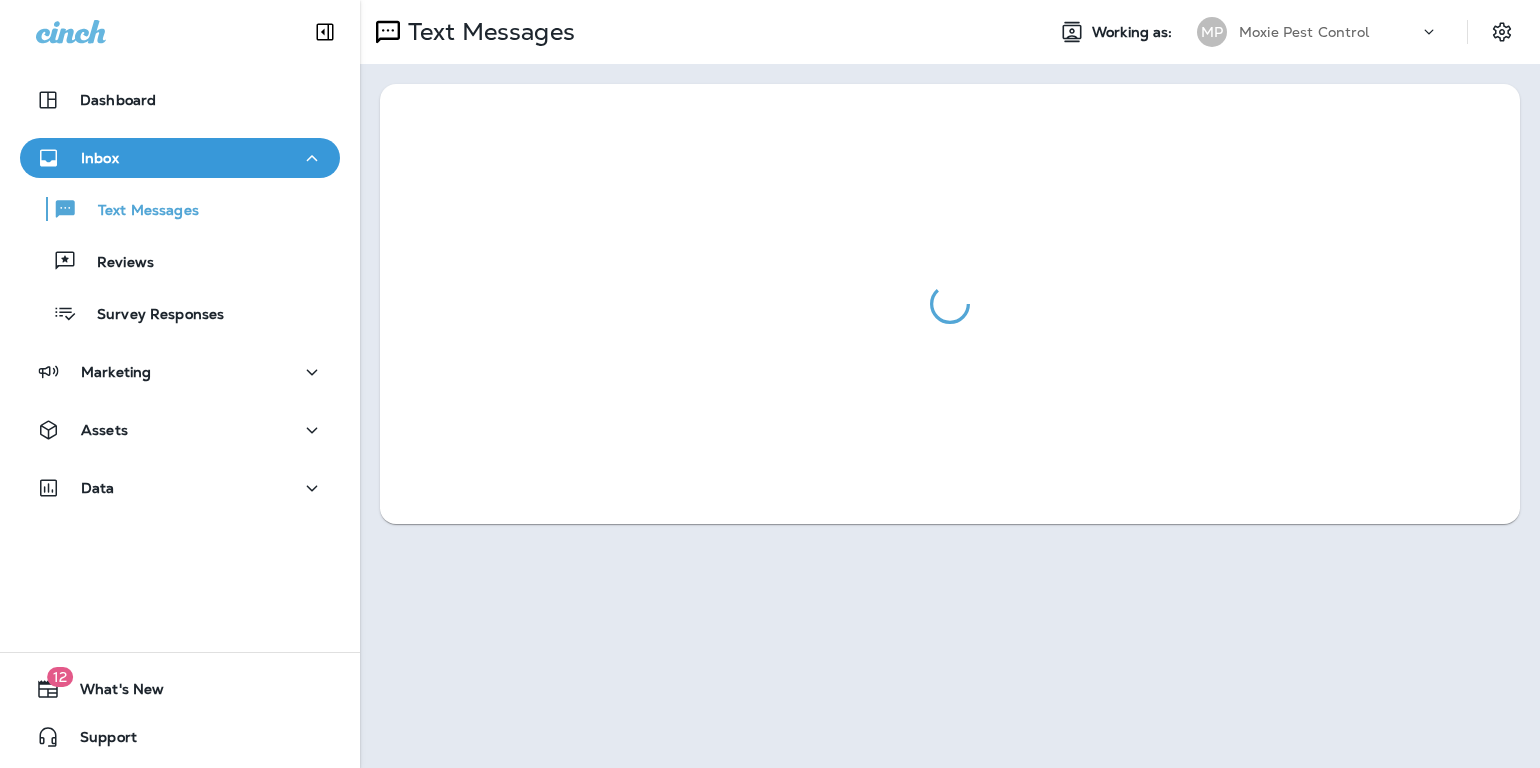 scroll, scrollTop: 0, scrollLeft: 0, axis: both 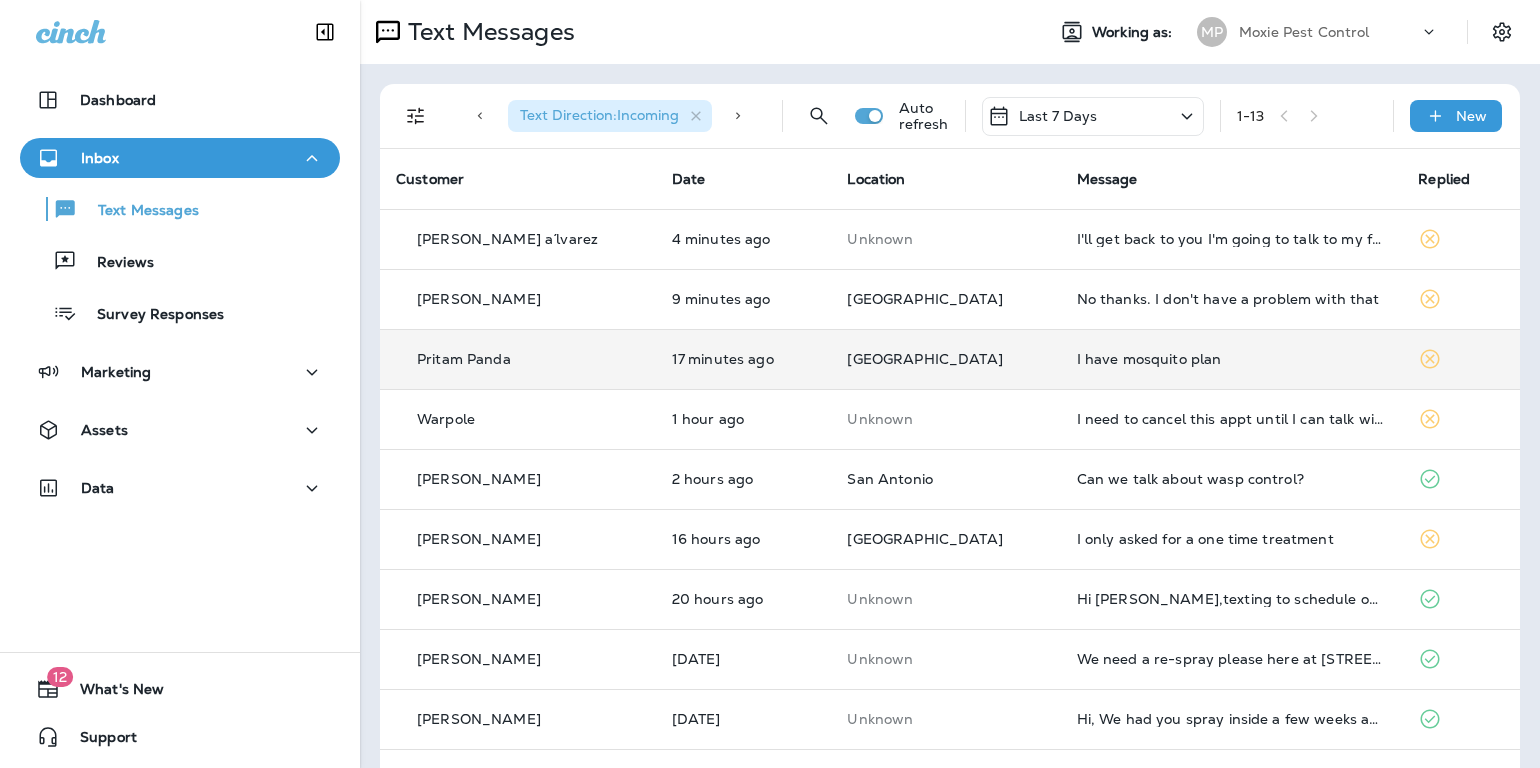 click on "I have mosquito plan" at bounding box center [1232, 359] 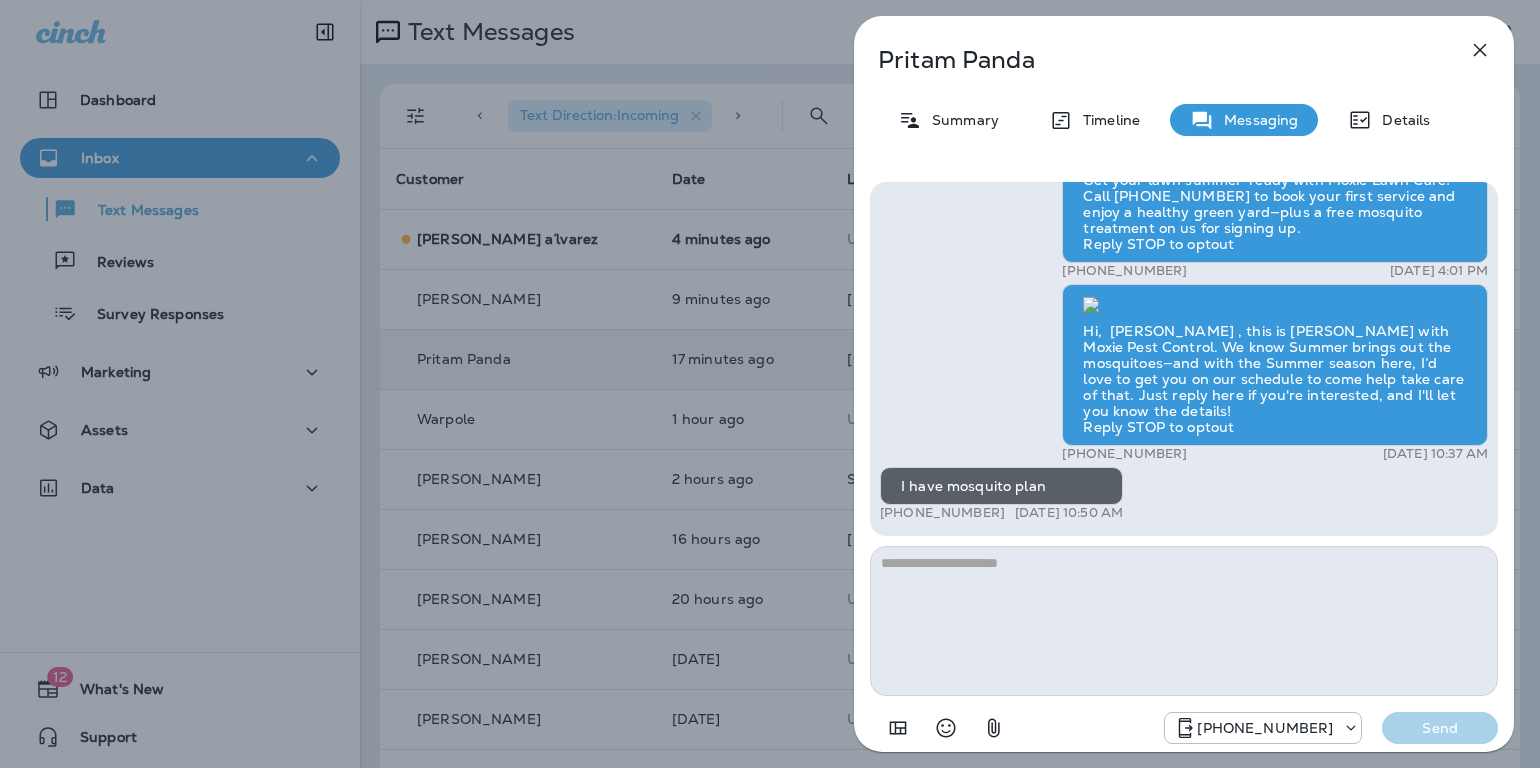click 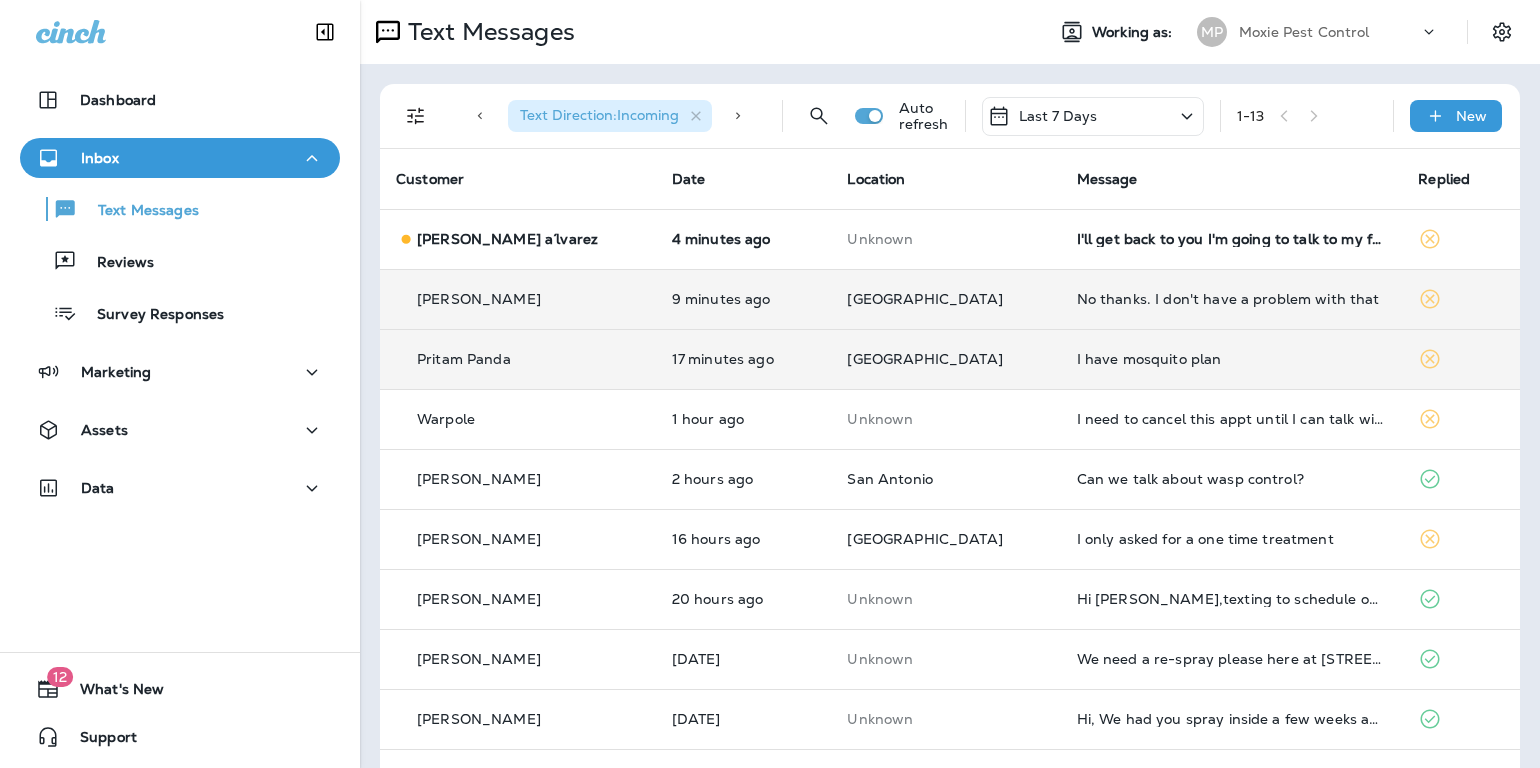 click on "No thanks.  I don't have a problem with that" at bounding box center [1232, 299] 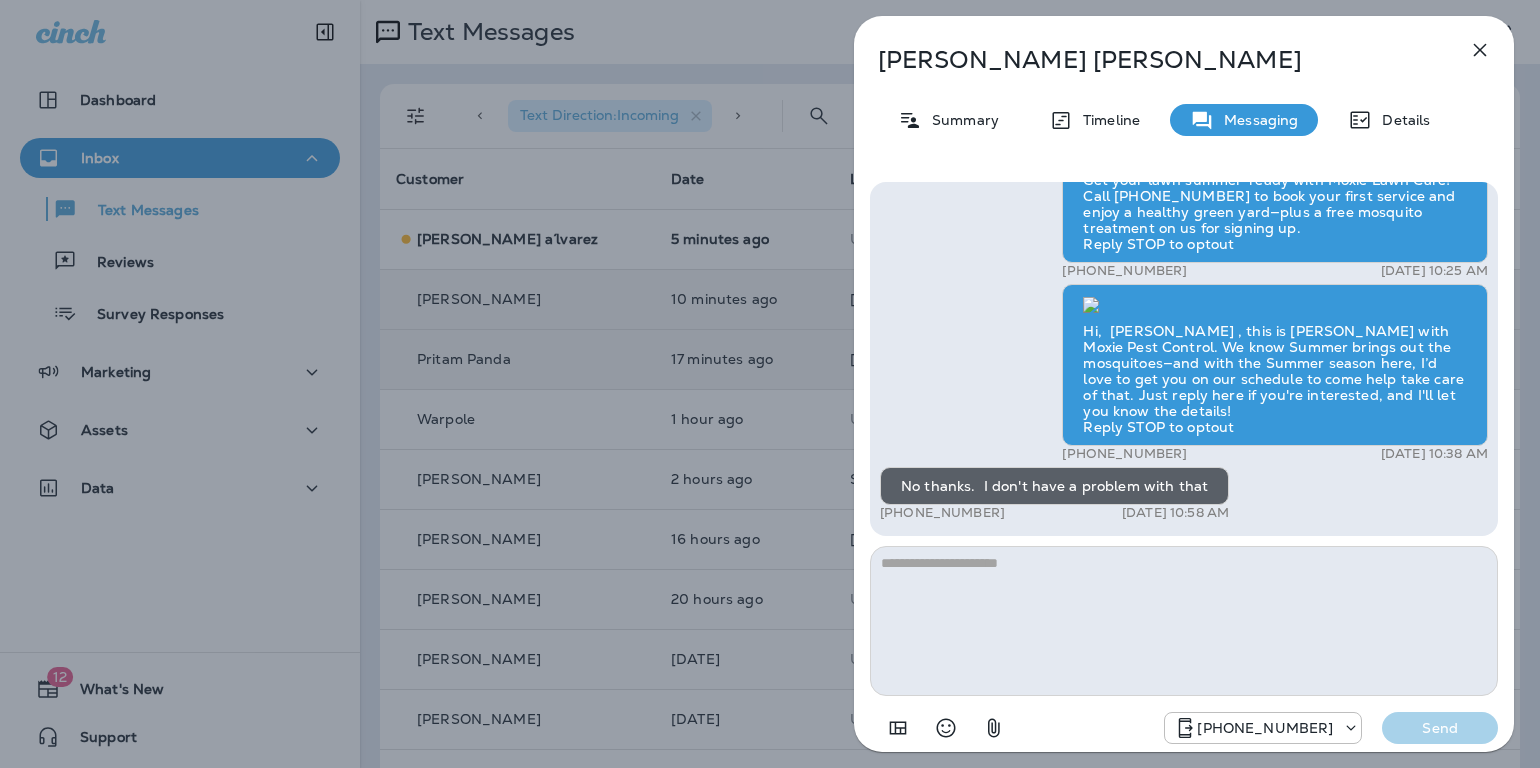 click 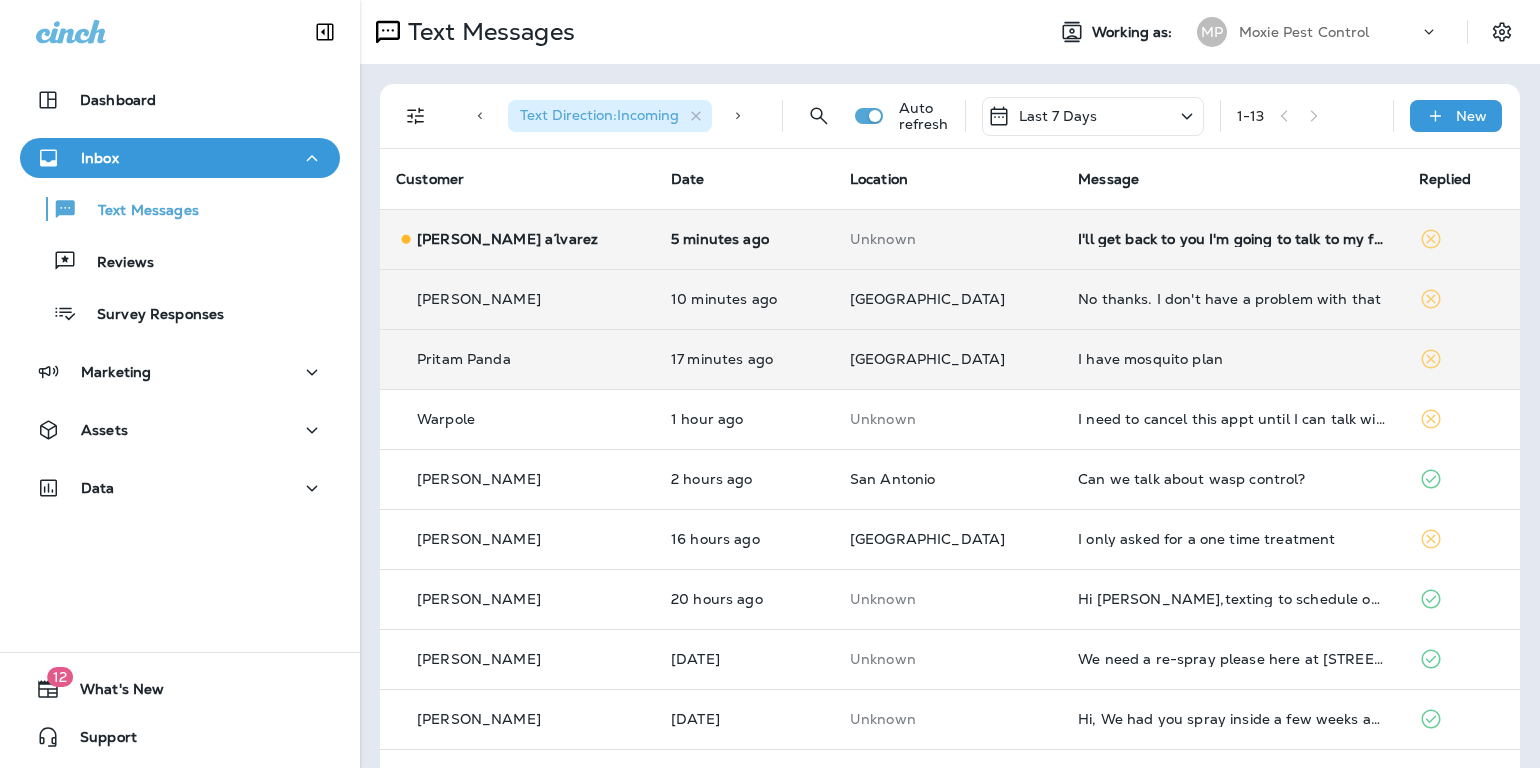 click on "I'll get back to you I'm going to talk to my family" at bounding box center (1232, 239) 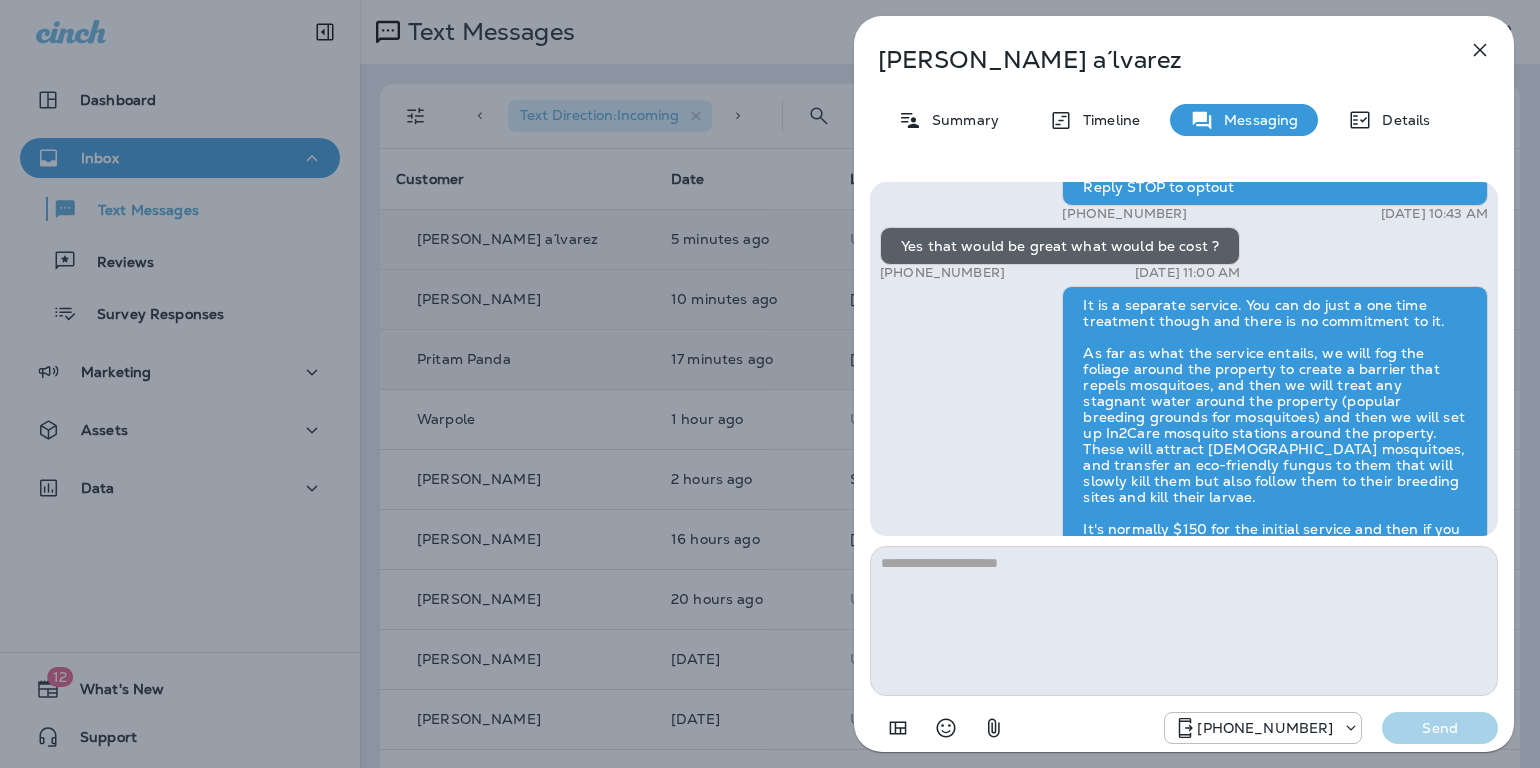 scroll, scrollTop: 1, scrollLeft: 0, axis: vertical 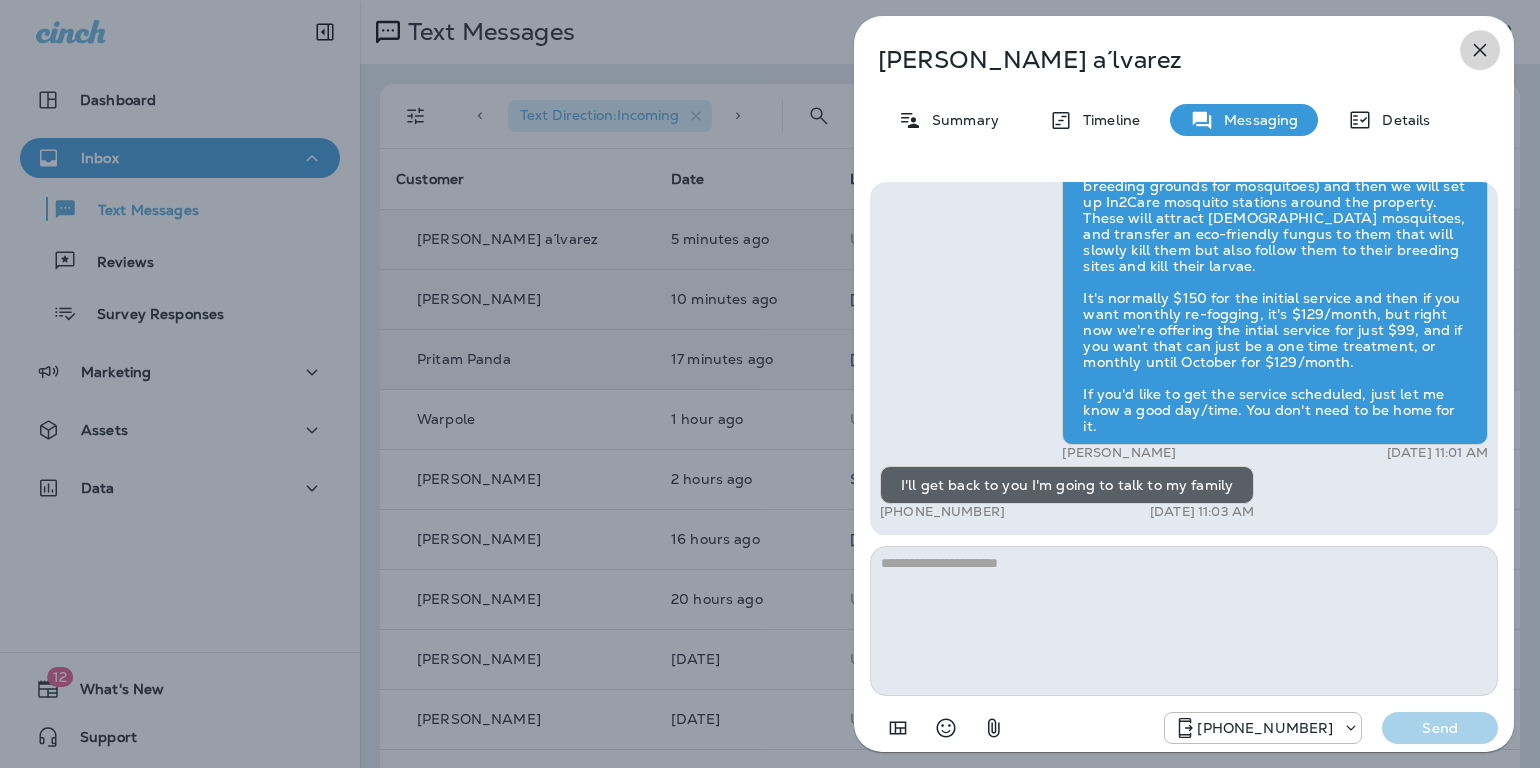 click 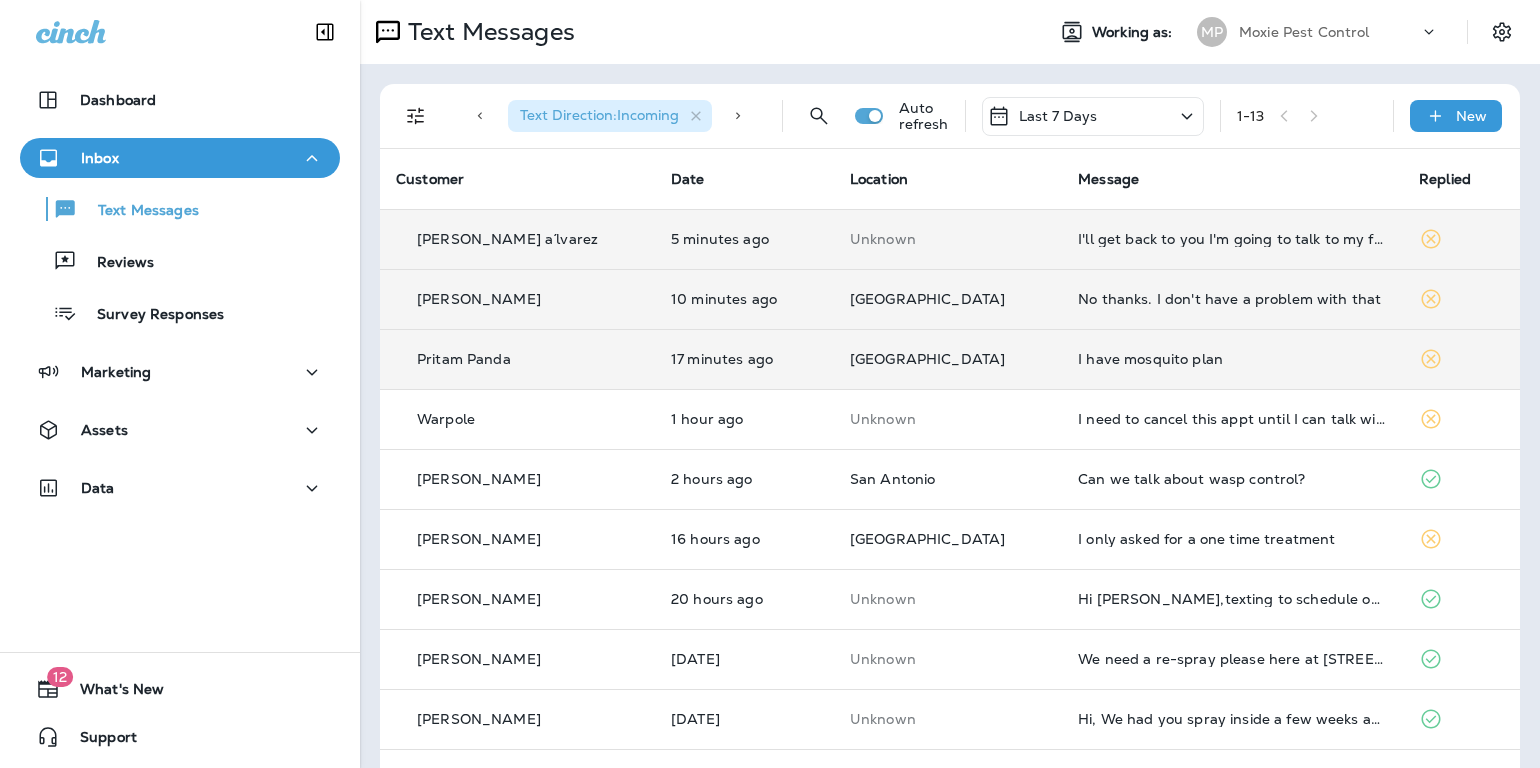 click on "I'll get back to you I'm going to talk to my family" at bounding box center (1232, 239) 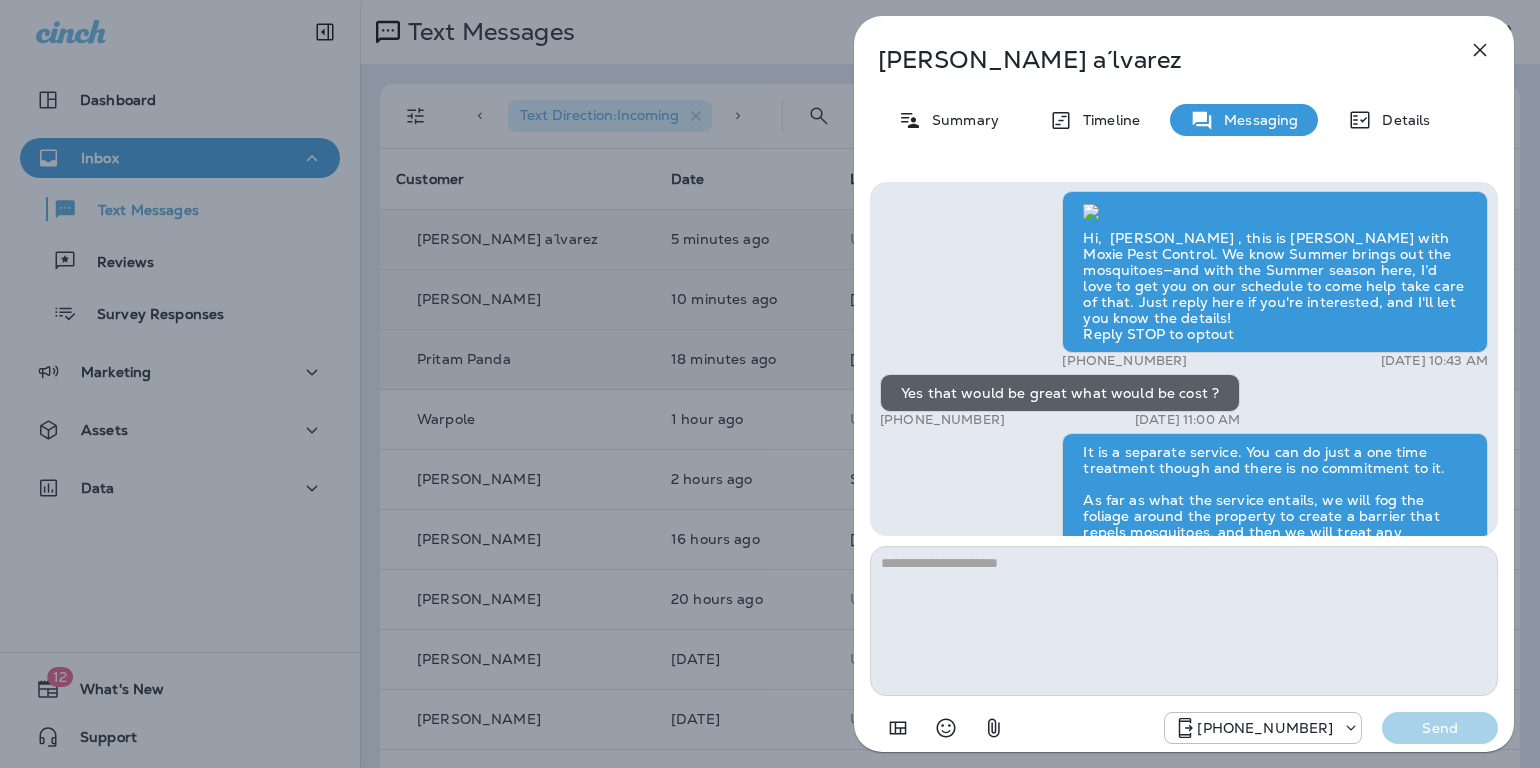 scroll, scrollTop: -987, scrollLeft: 0, axis: vertical 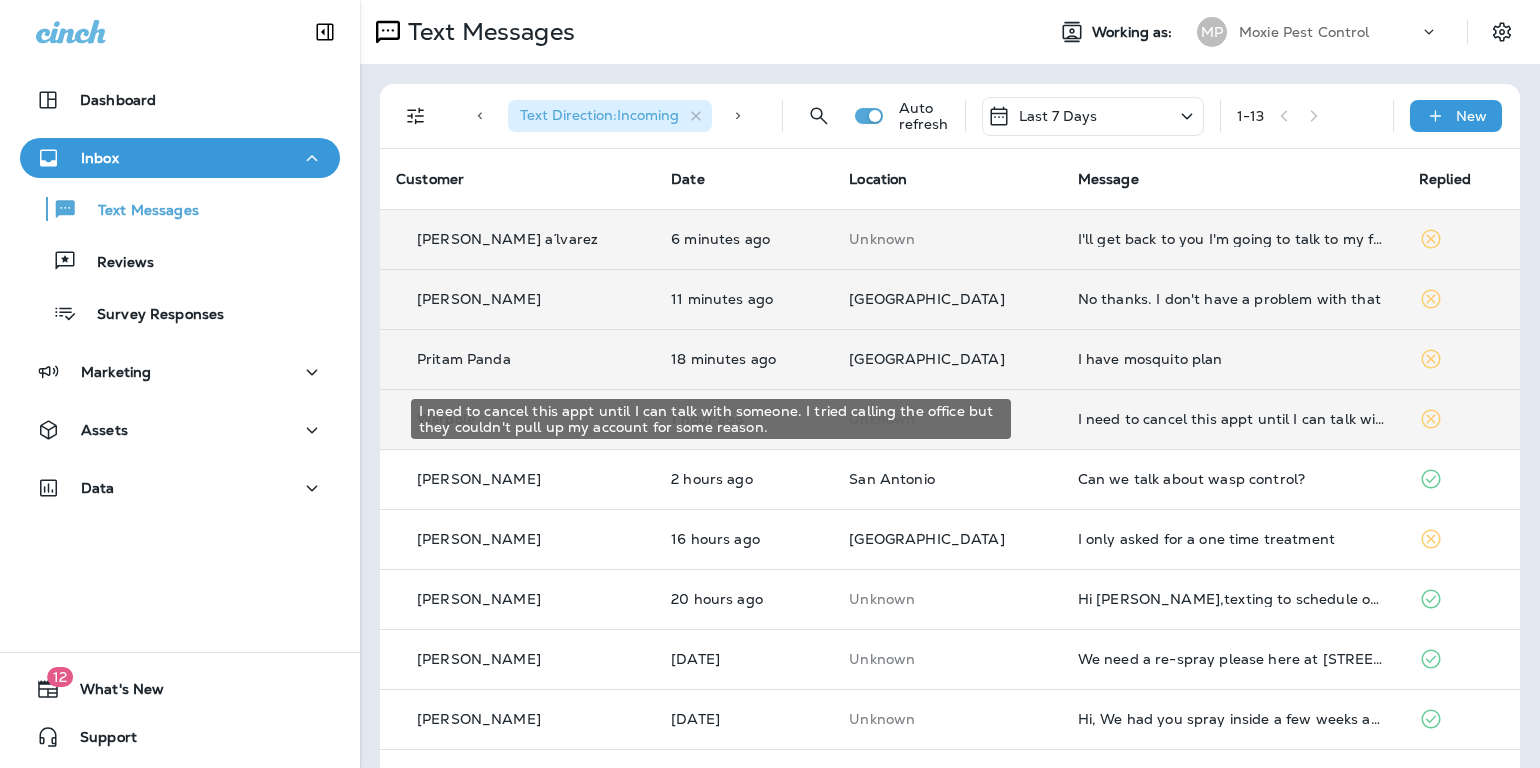 click on "I need to cancel this appt until I can talk with someone. I tried calling the office but they couldn't pull up my account for some reason." at bounding box center [1232, 419] 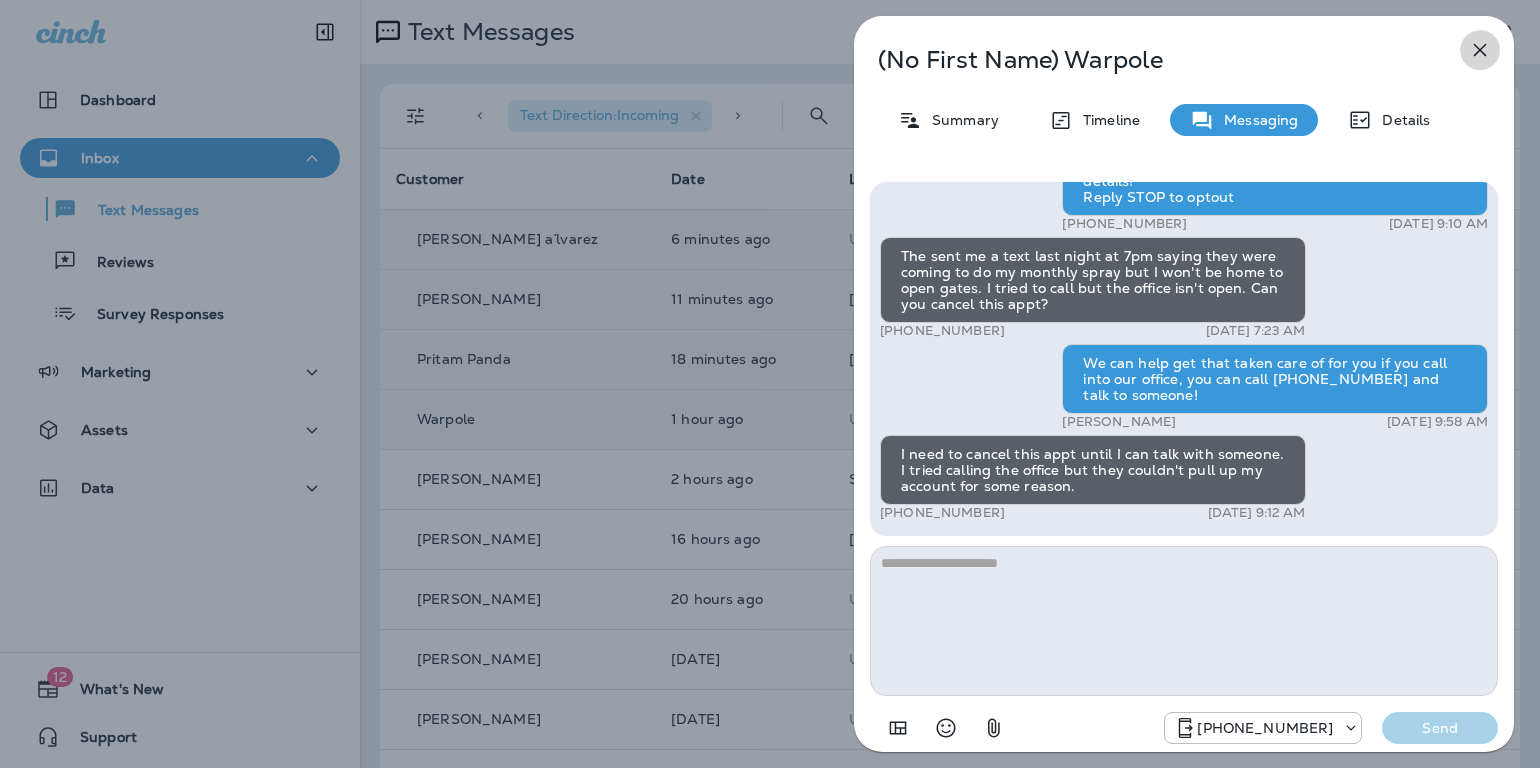 click 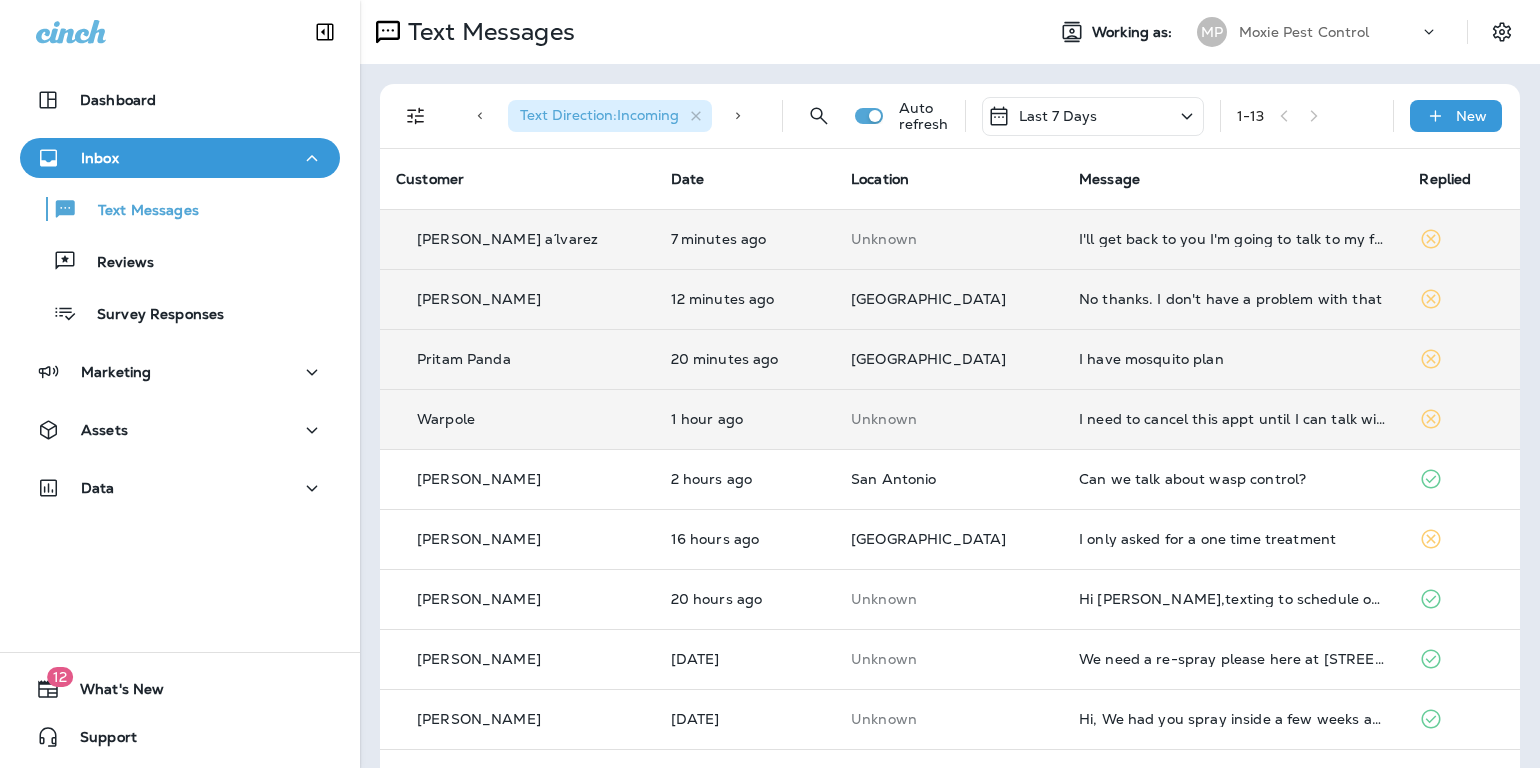 click 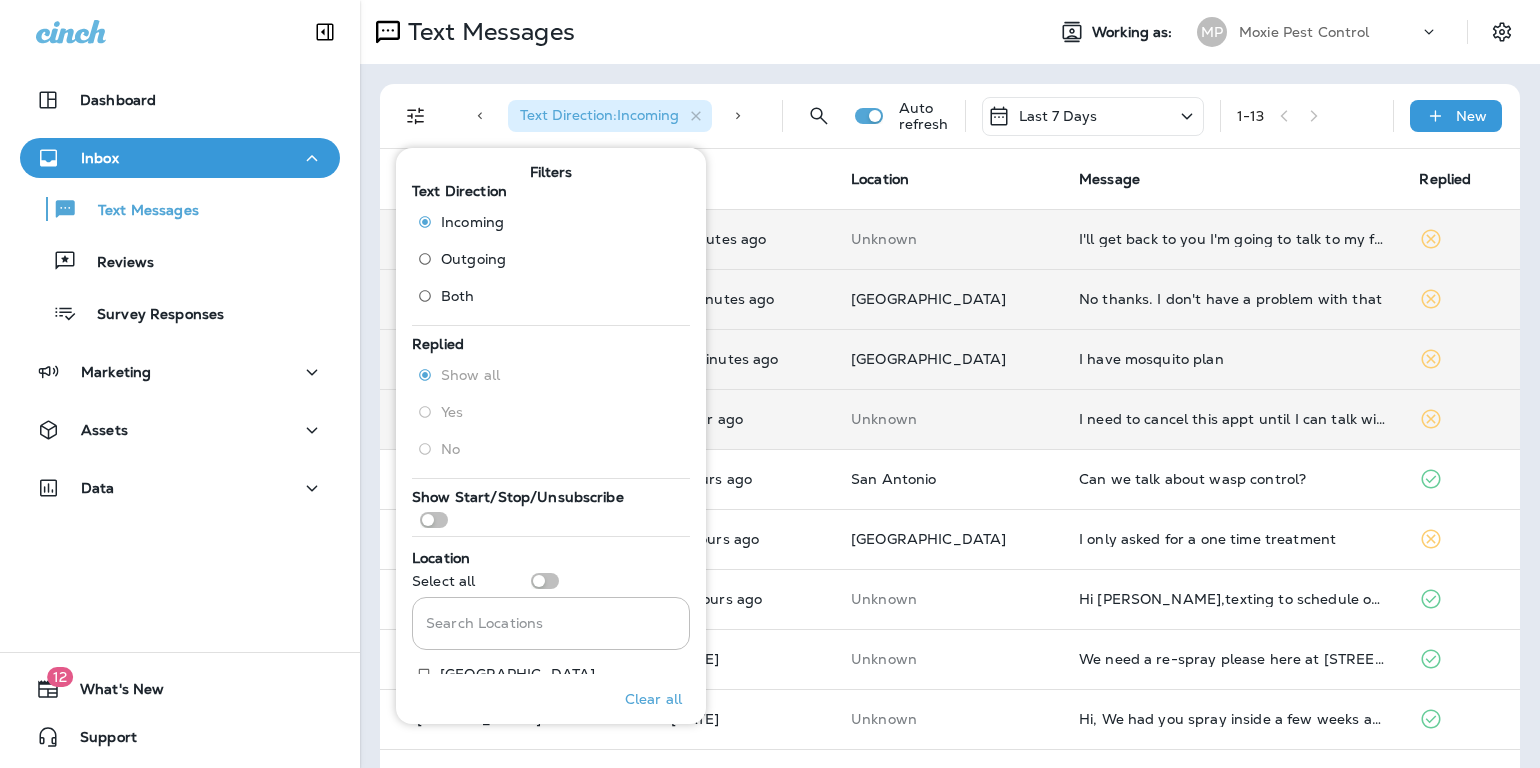 scroll, scrollTop: 0, scrollLeft: 0, axis: both 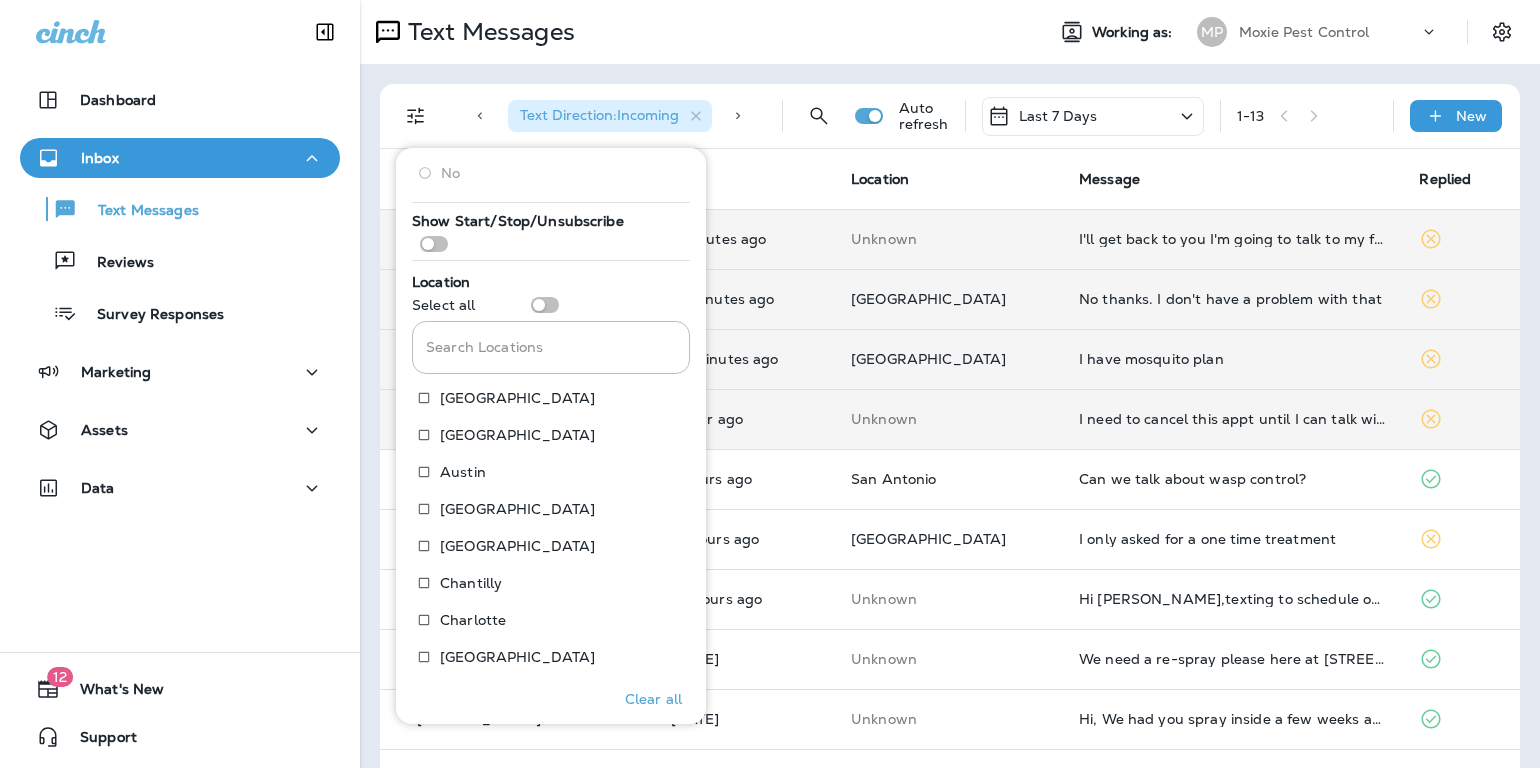 click at bounding box center [525, 305] 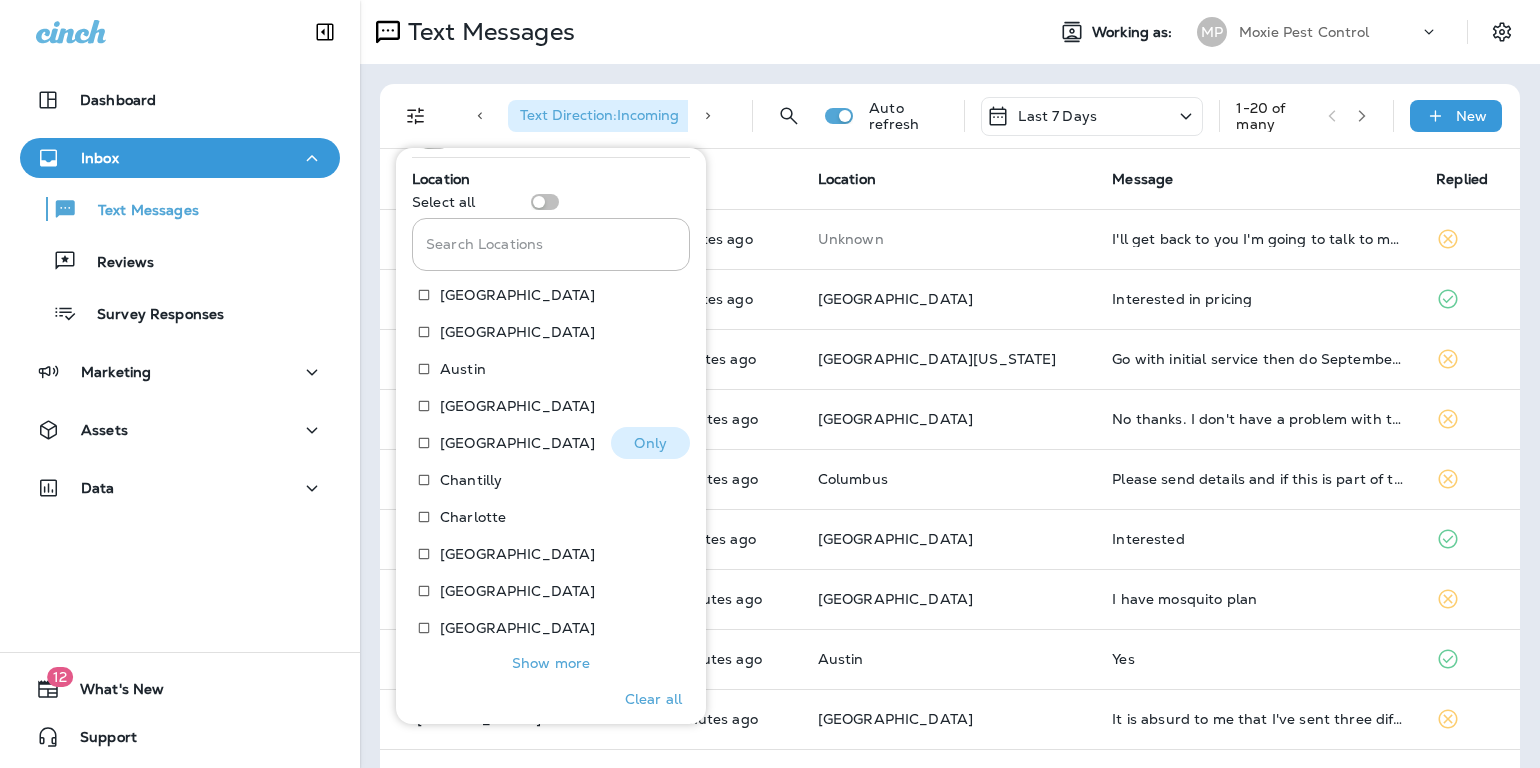 scroll, scrollTop: 384, scrollLeft: 0, axis: vertical 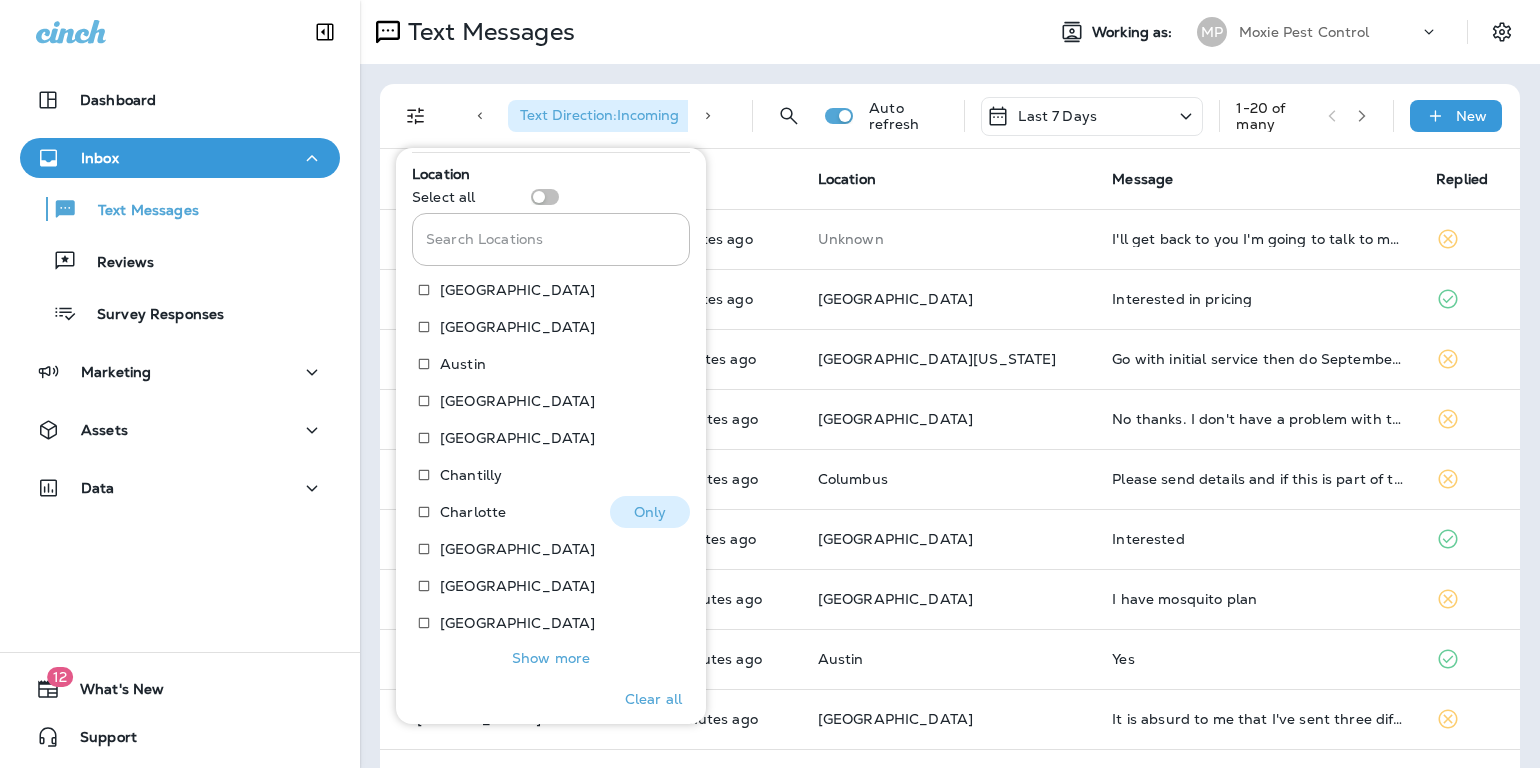 click on "Charlotte" at bounding box center (473, 512) 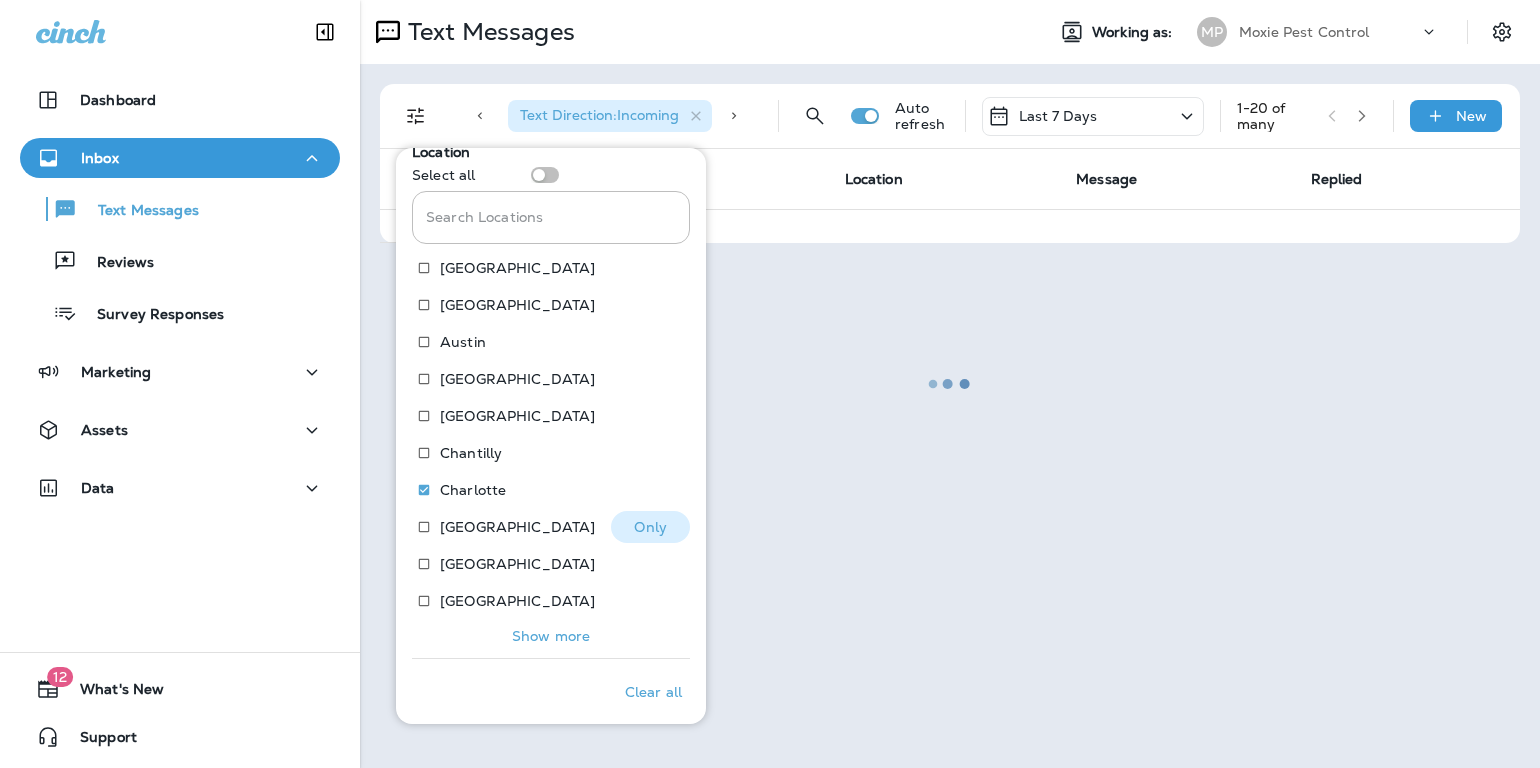 scroll, scrollTop: 415, scrollLeft: 0, axis: vertical 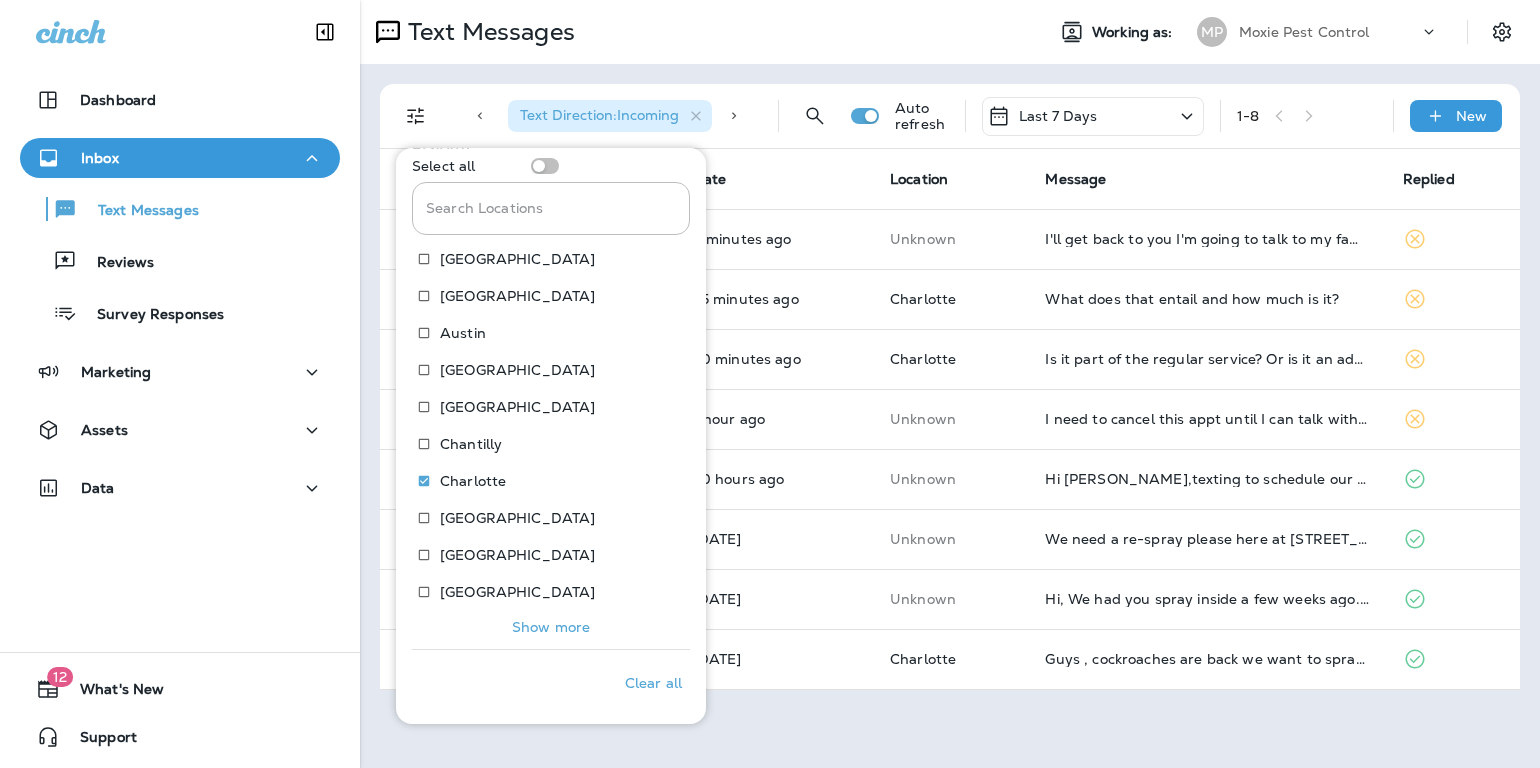 click on "Show more" at bounding box center [551, 627] 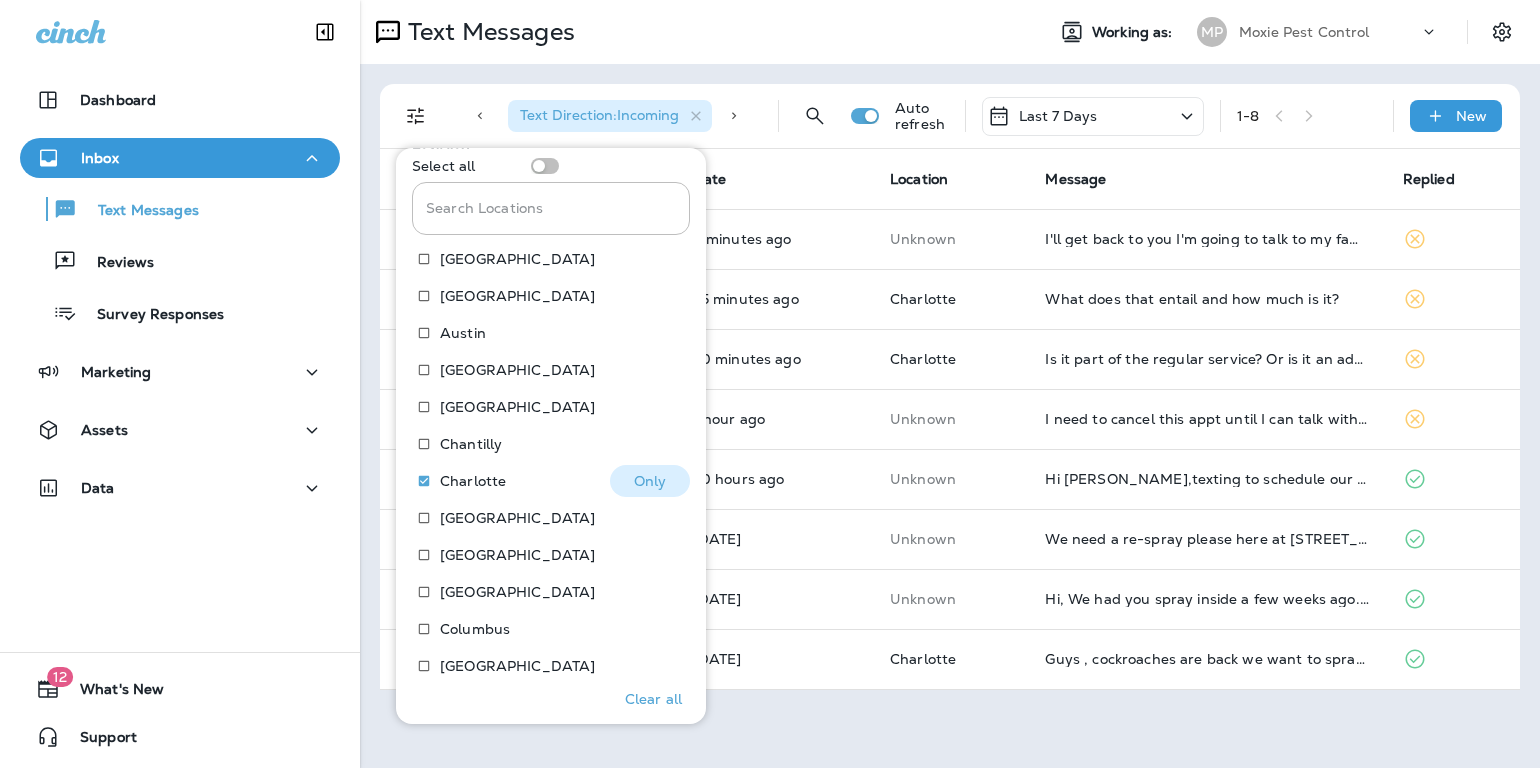 scroll, scrollTop: 600, scrollLeft: 0, axis: vertical 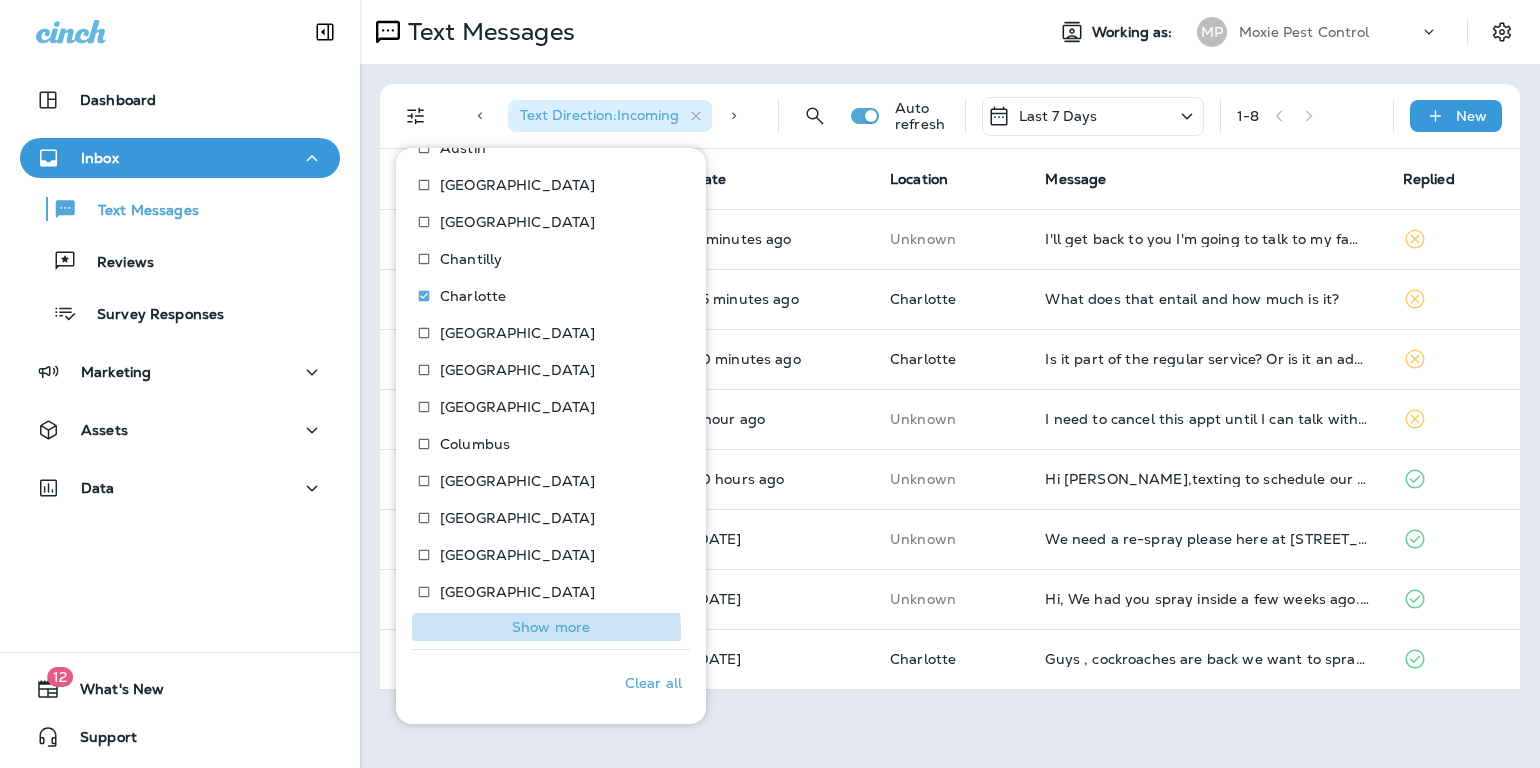 click on "Show more" at bounding box center [551, 627] 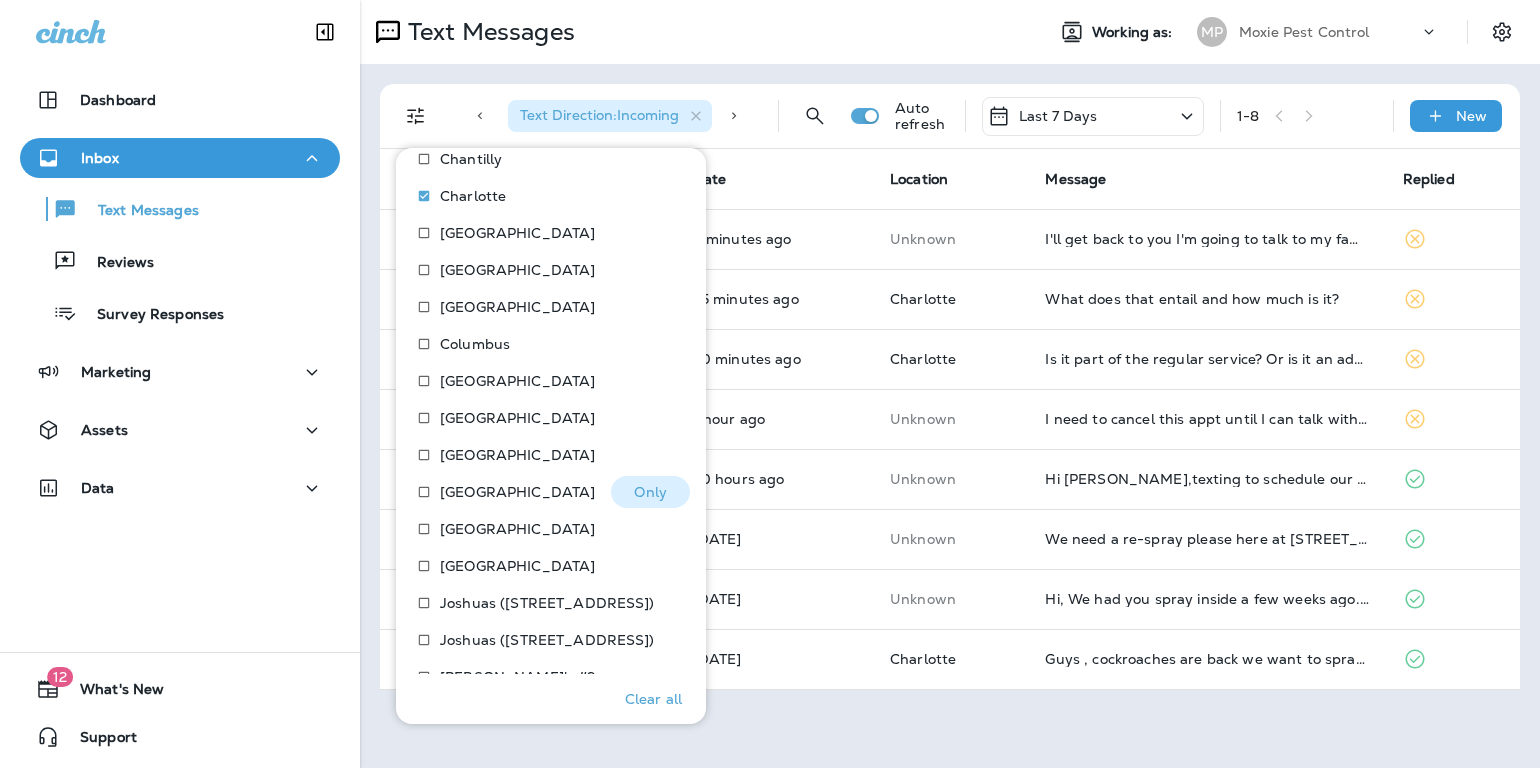 scroll, scrollTop: 785, scrollLeft: 0, axis: vertical 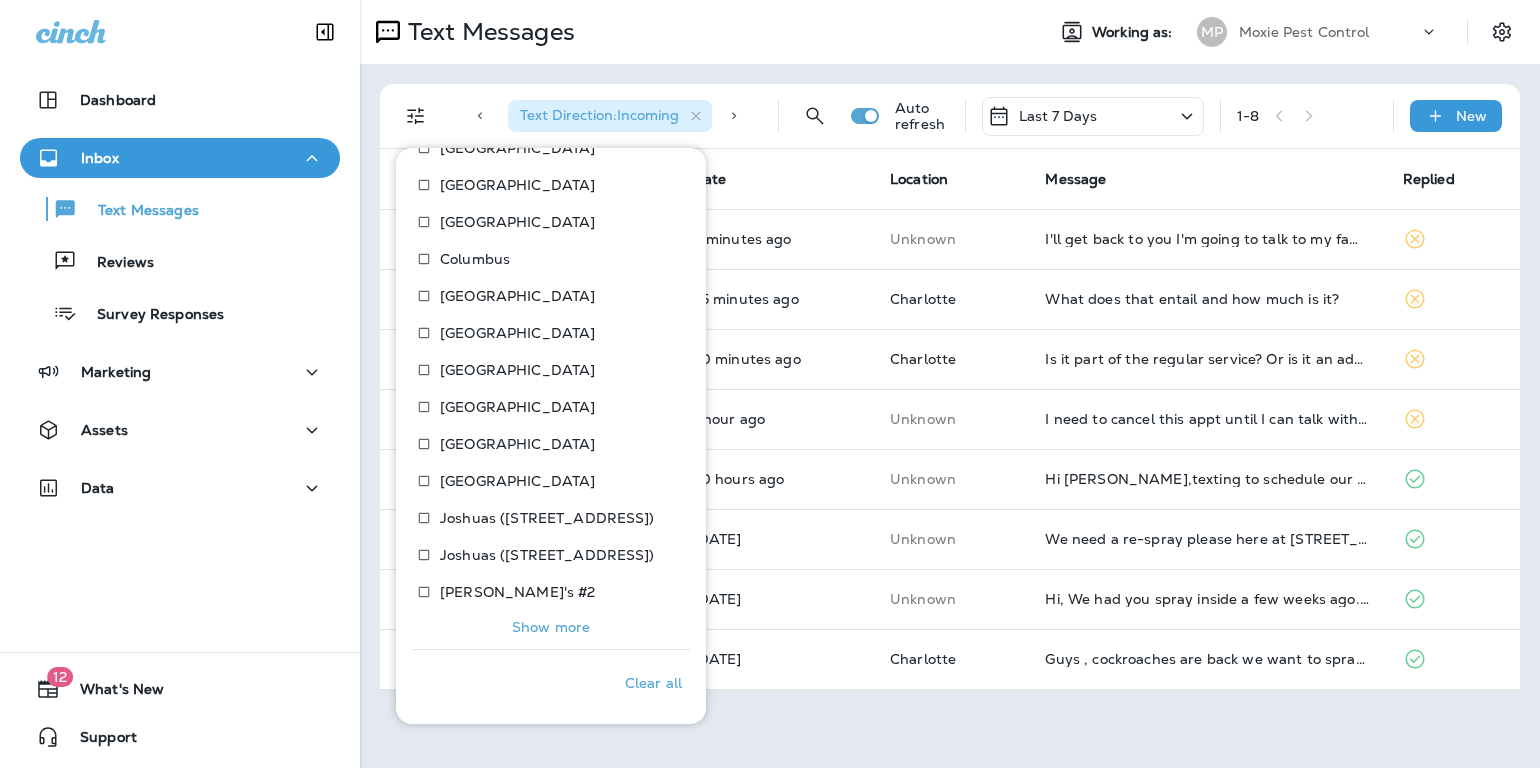 click on "Show more" at bounding box center [551, 627] 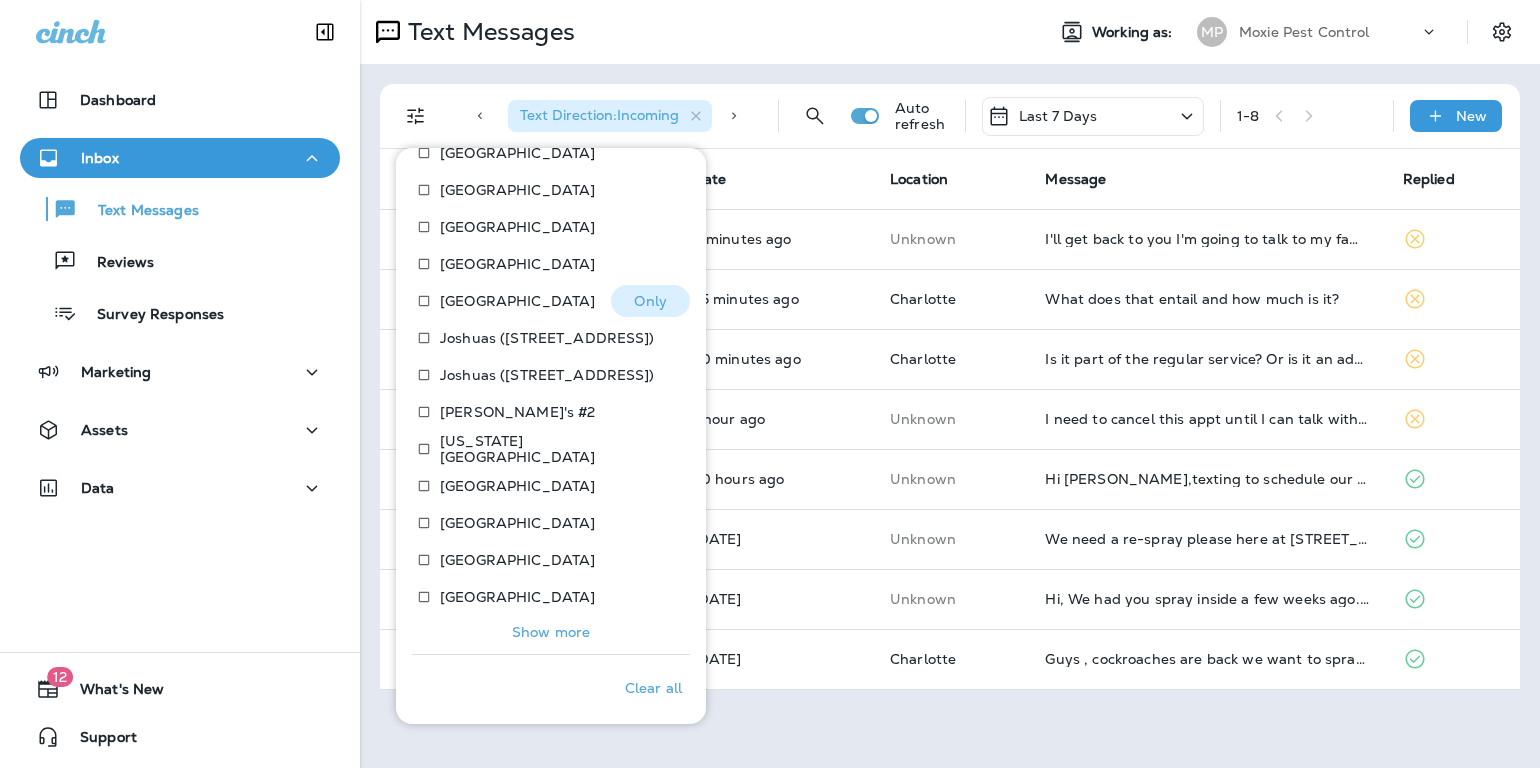 scroll, scrollTop: 970, scrollLeft: 0, axis: vertical 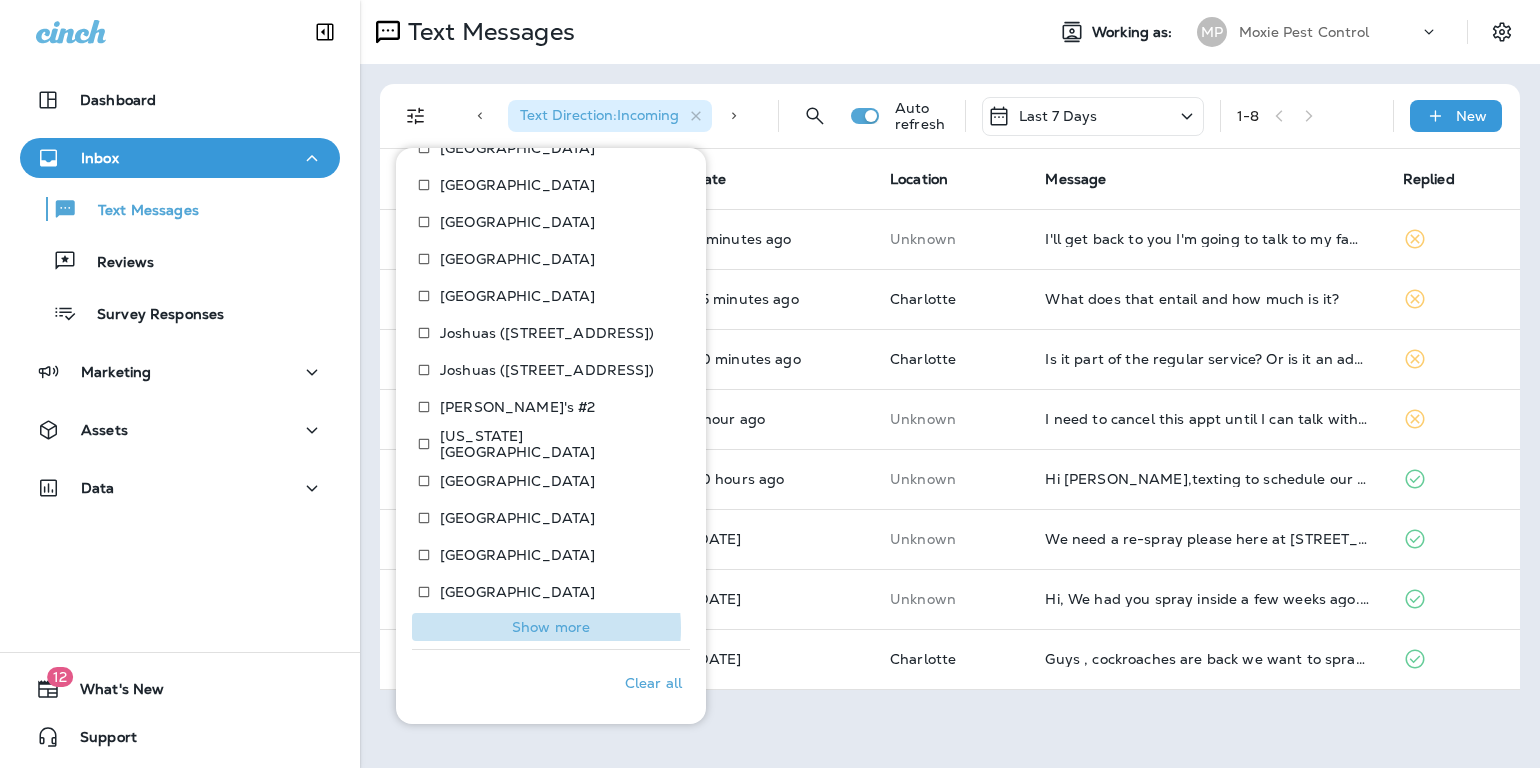 click on "Show more" at bounding box center [551, 627] 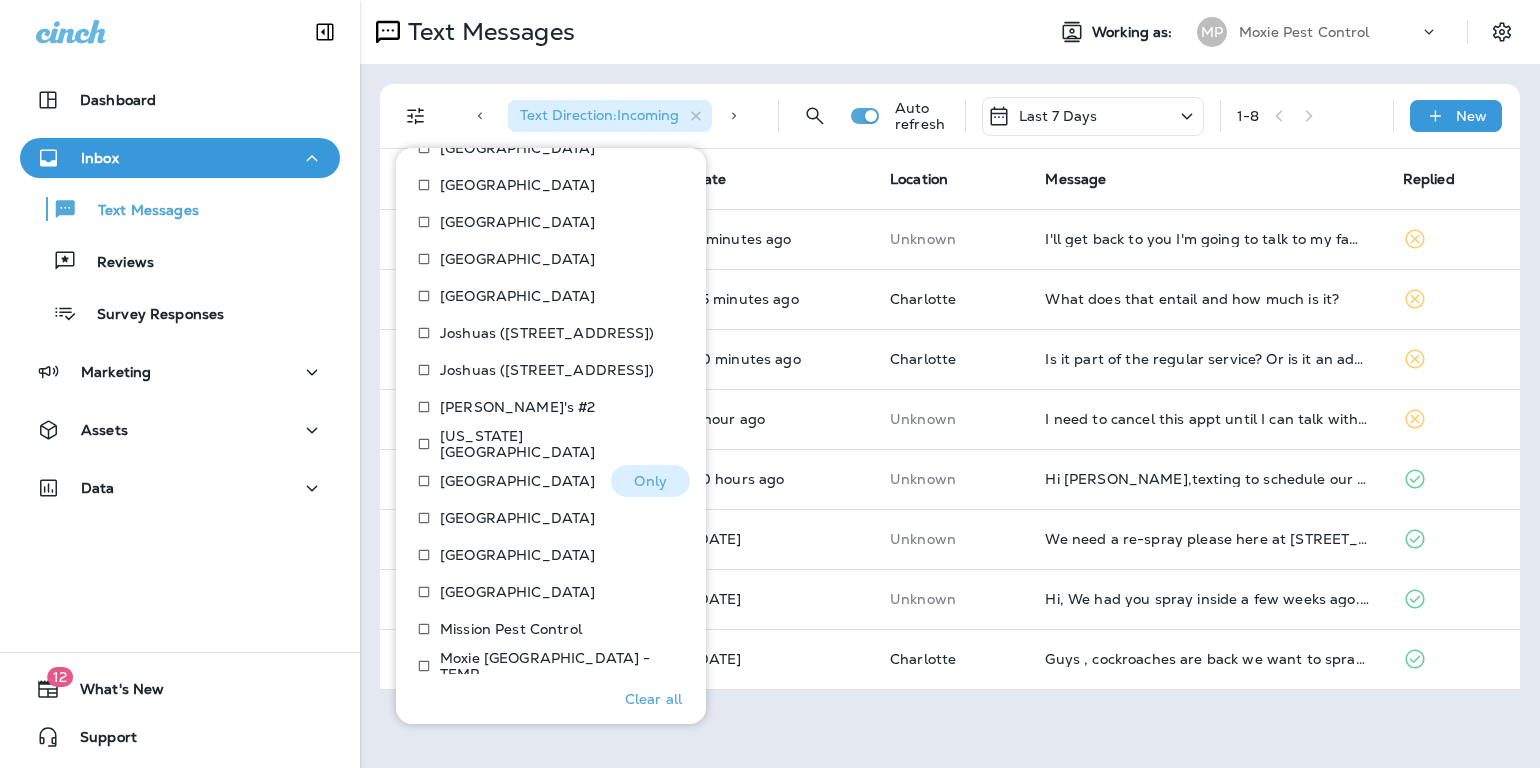 scroll, scrollTop: 1155, scrollLeft: 0, axis: vertical 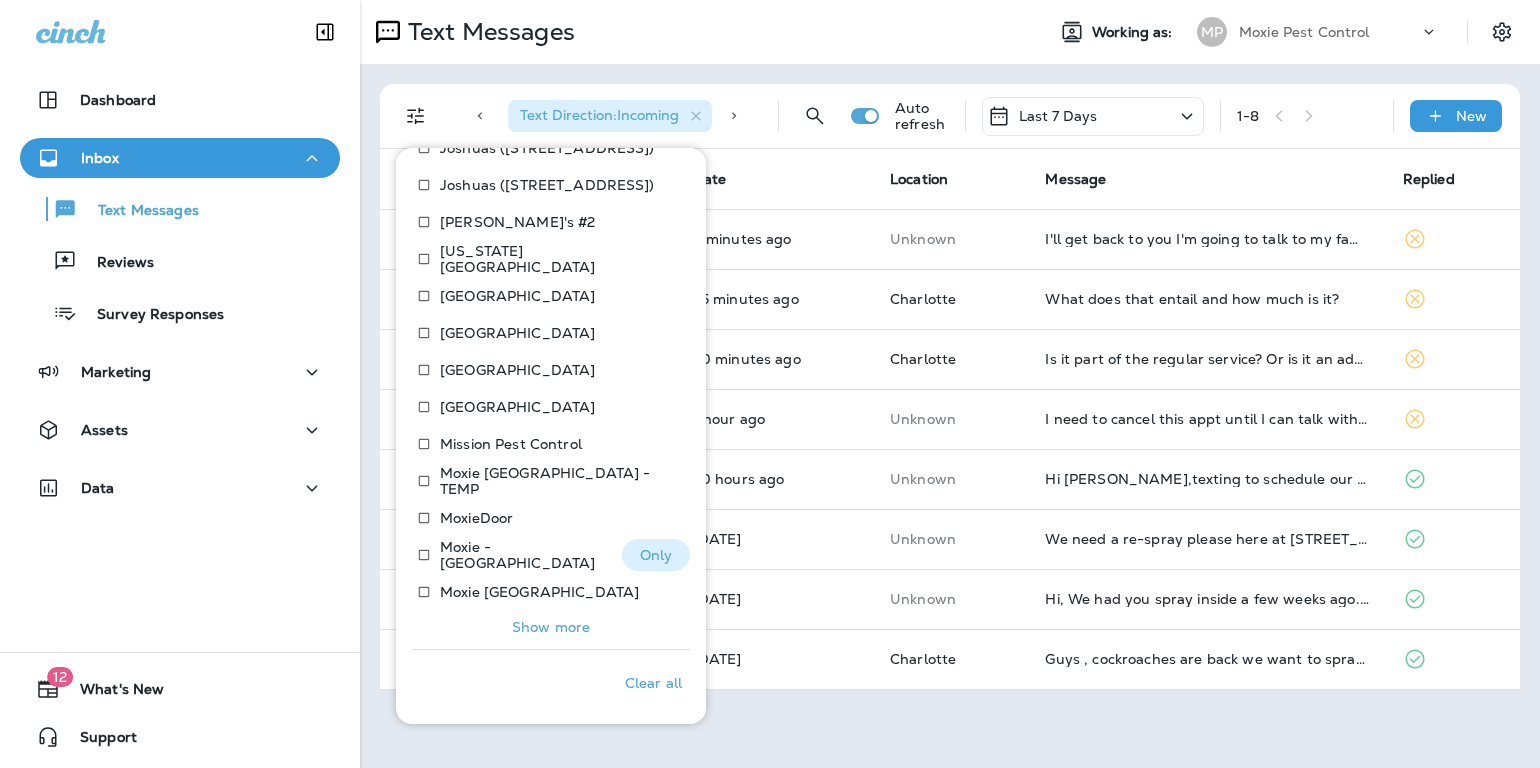 click on "Moxie - [GEOGRAPHIC_DATA]" at bounding box center [523, 555] 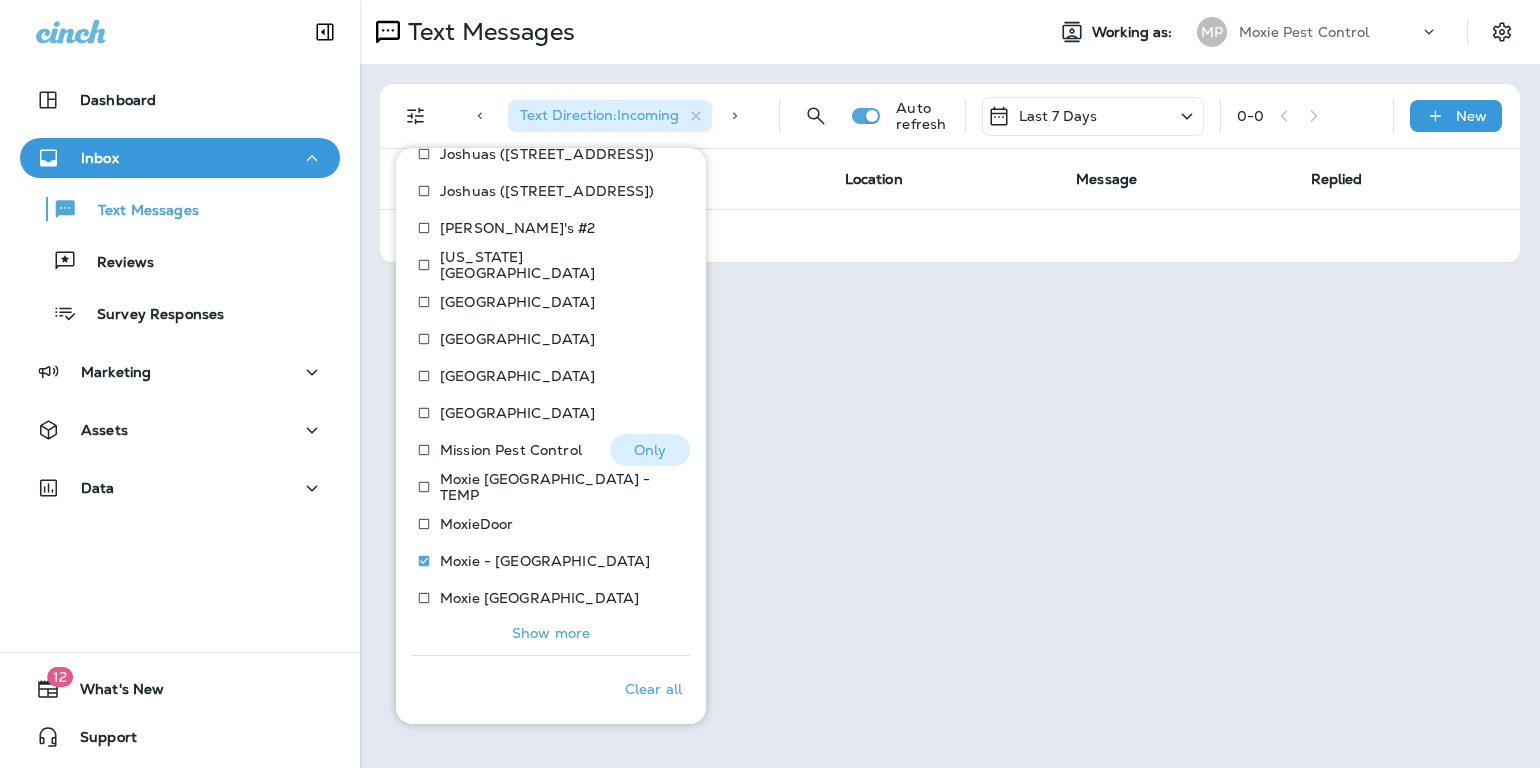 scroll, scrollTop: 1155, scrollLeft: 0, axis: vertical 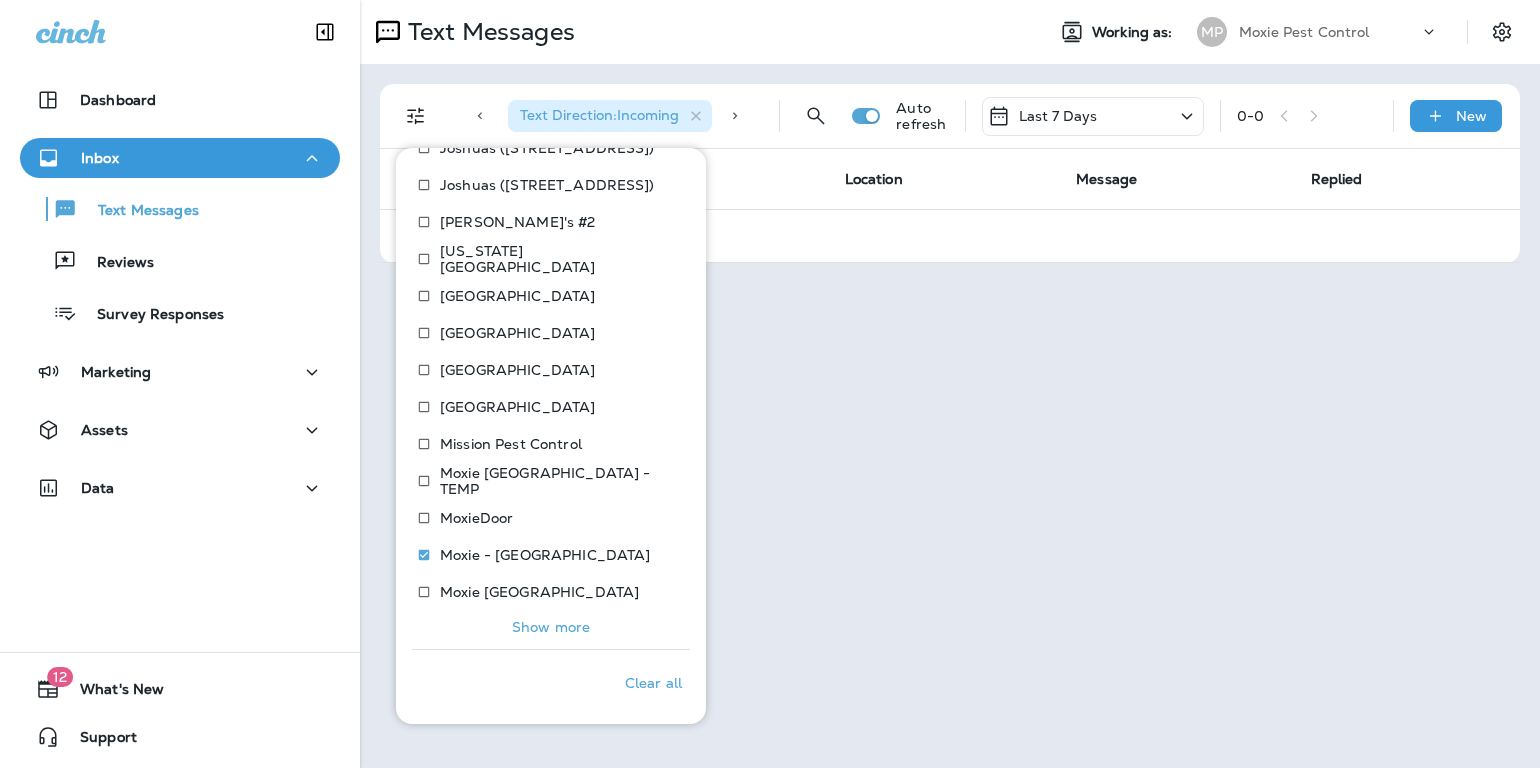 click on "Show more" at bounding box center [551, 627] 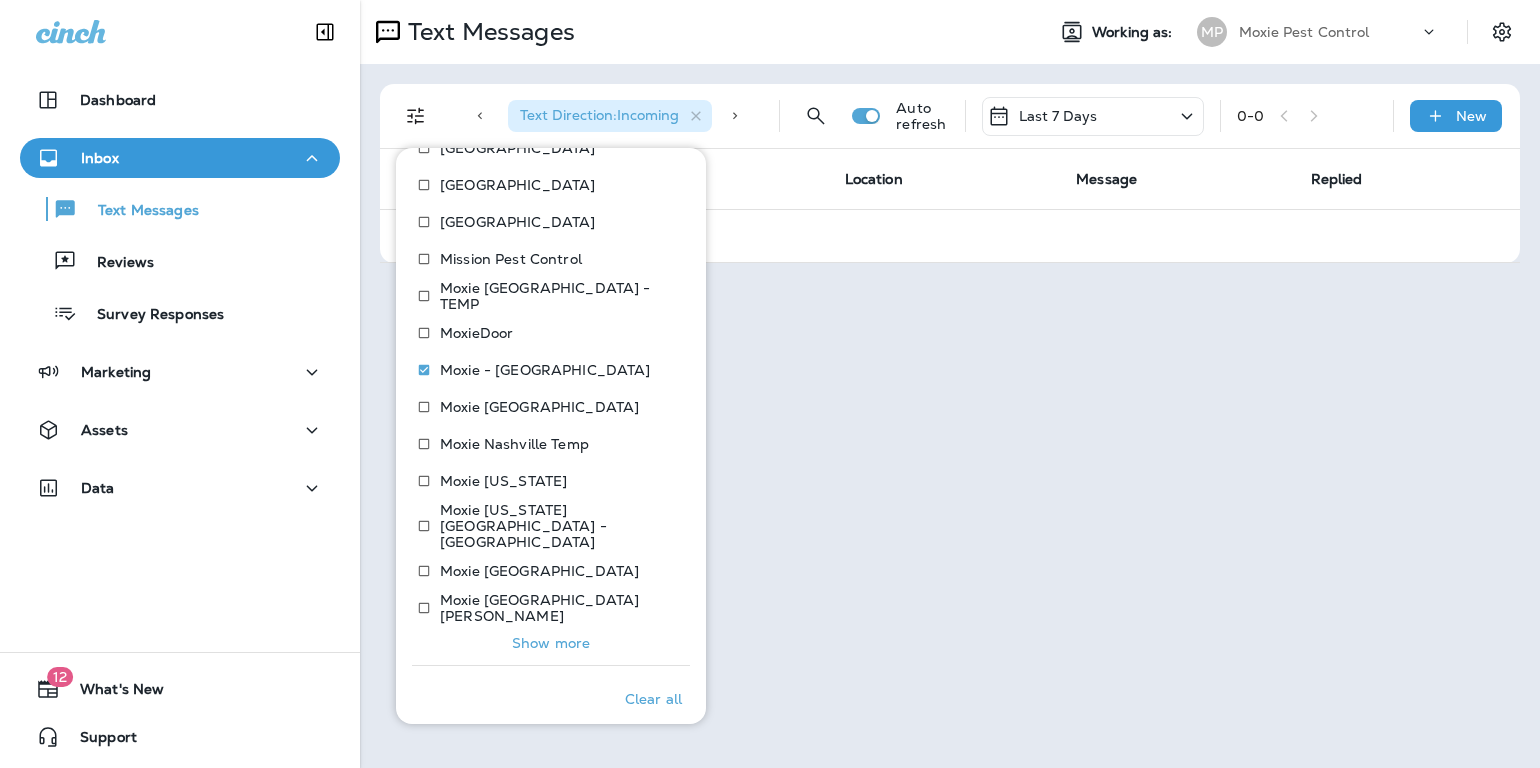 click on "Show more" at bounding box center (551, 643) 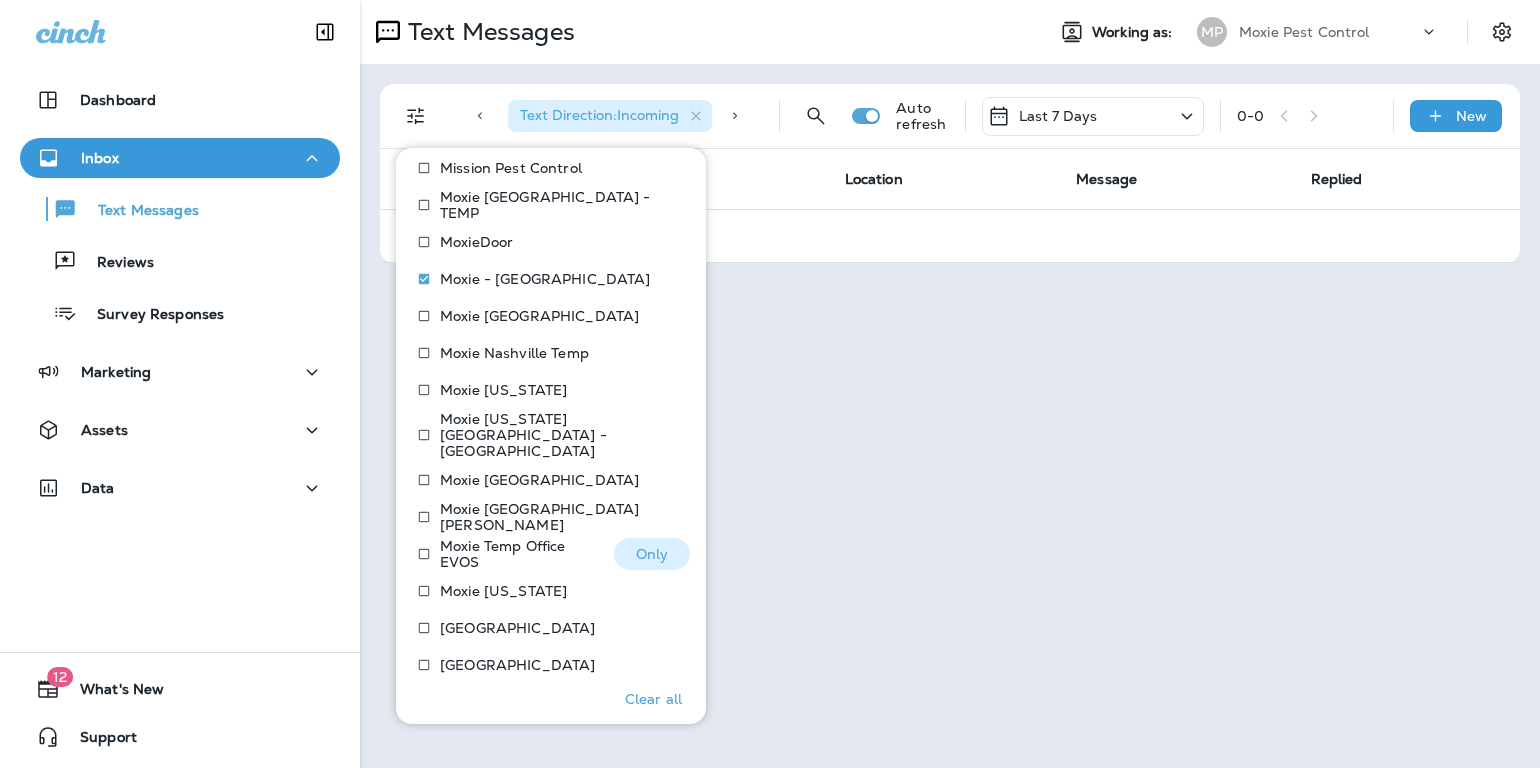 scroll, scrollTop: 1525, scrollLeft: 0, axis: vertical 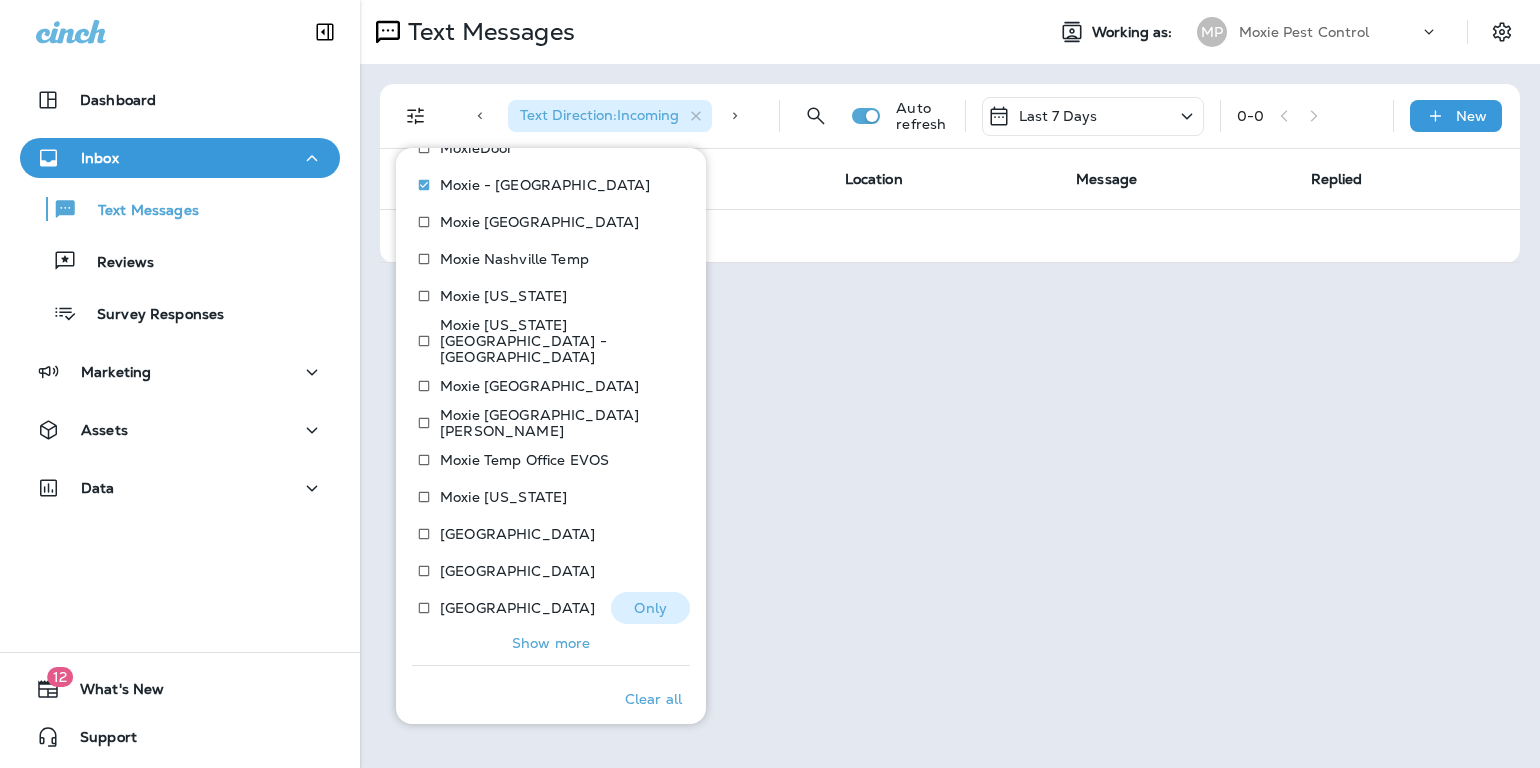 click on "[GEOGRAPHIC_DATA]" at bounding box center [517, 608] 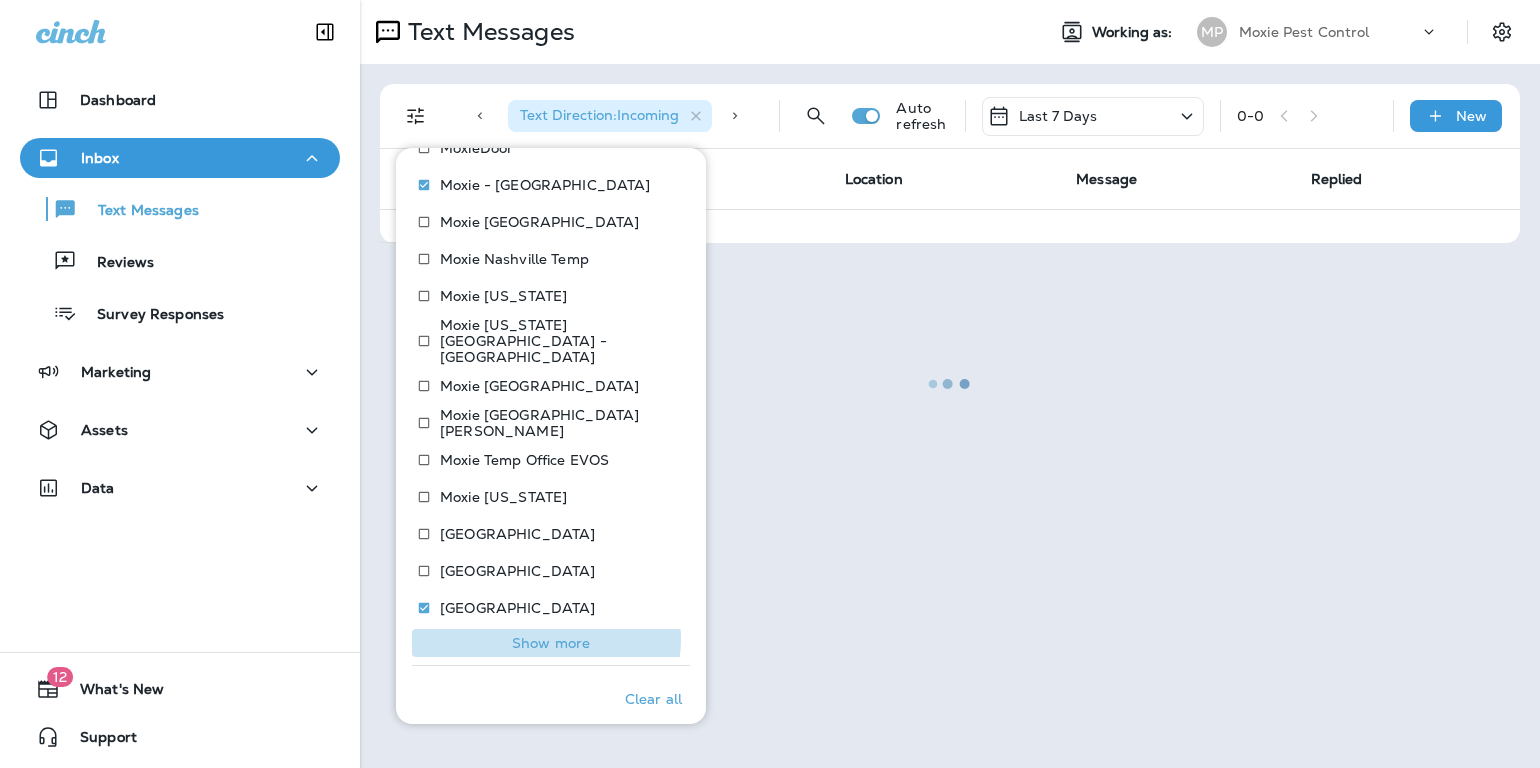 click on "Show more" at bounding box center [551, 643] 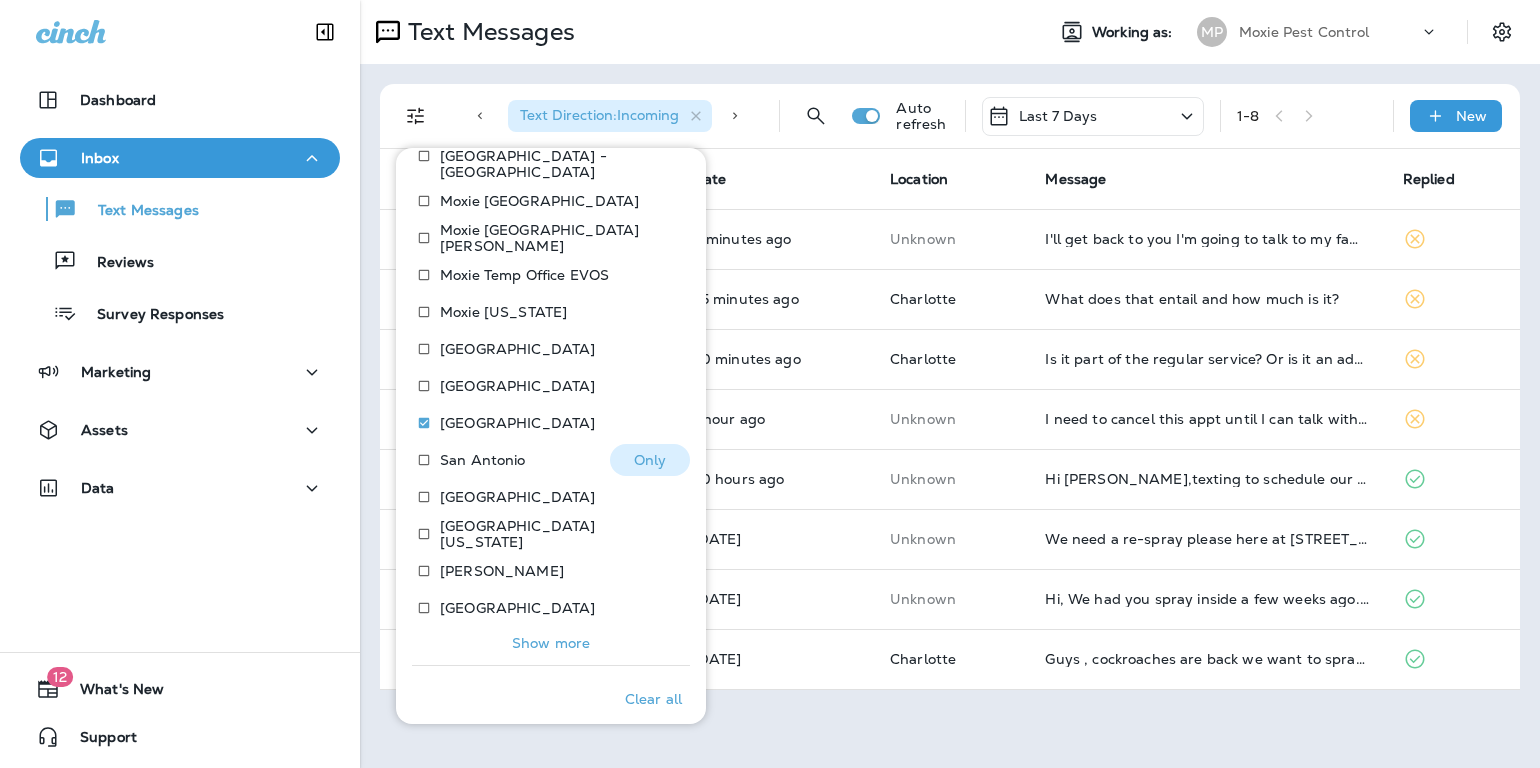scroll, scrollTop: 1706, scrollLeft: 0, axis: vertical 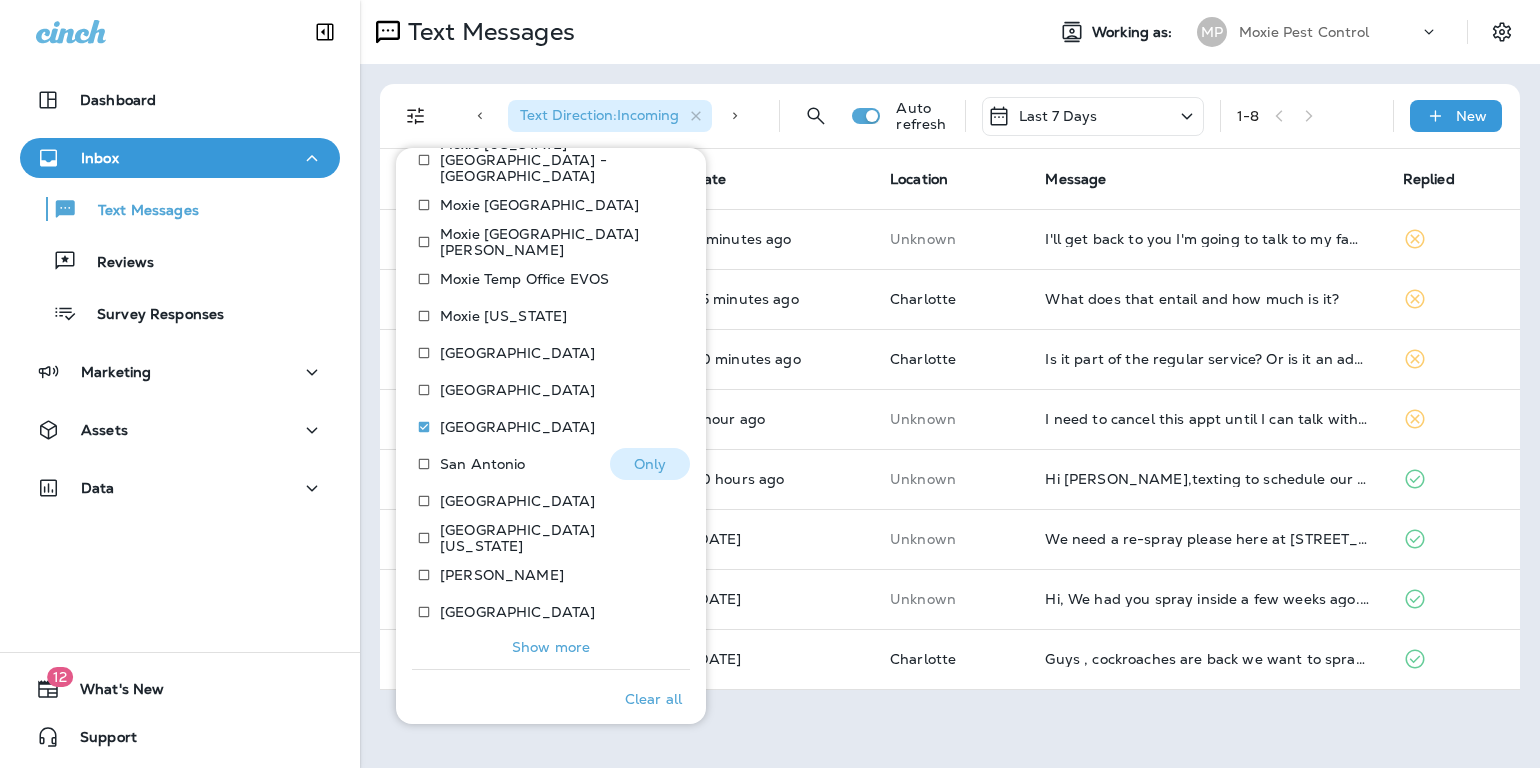 click on "San Antonio Only" at bounding box center [551, 466] 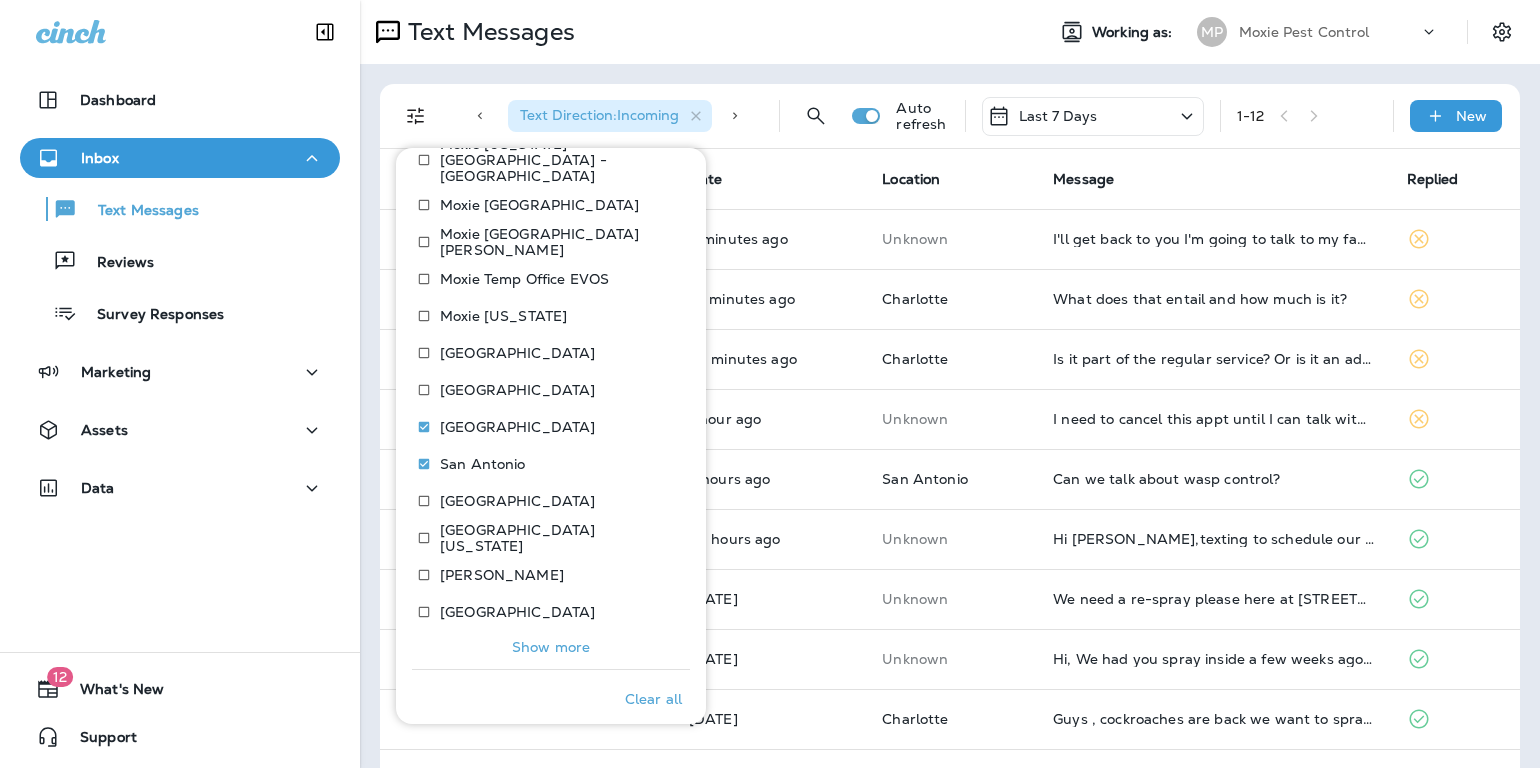click on "Date" at bounding box center (769, 179) 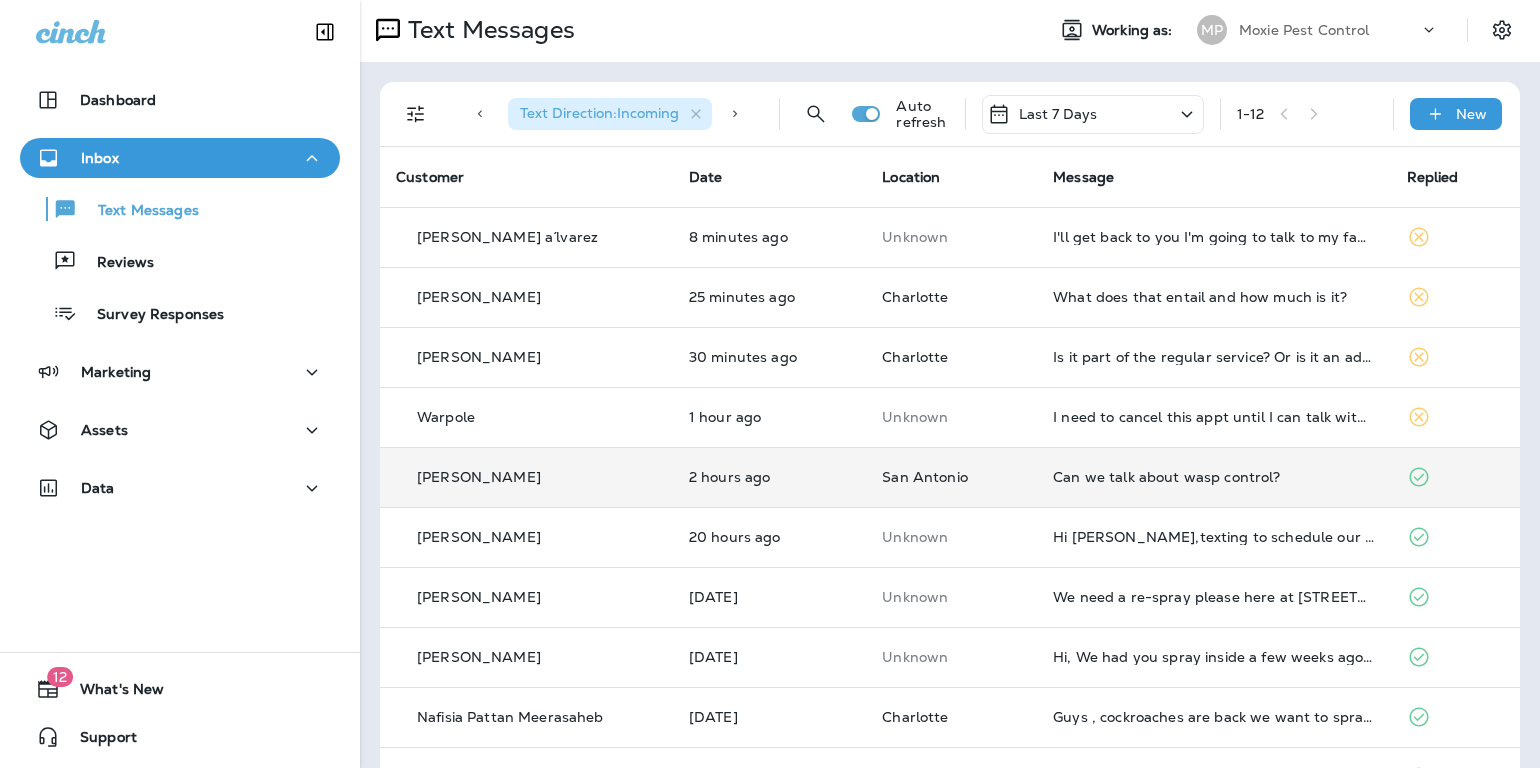 scroll, scrollTop: 0, scrollLeft: 0, axis: both 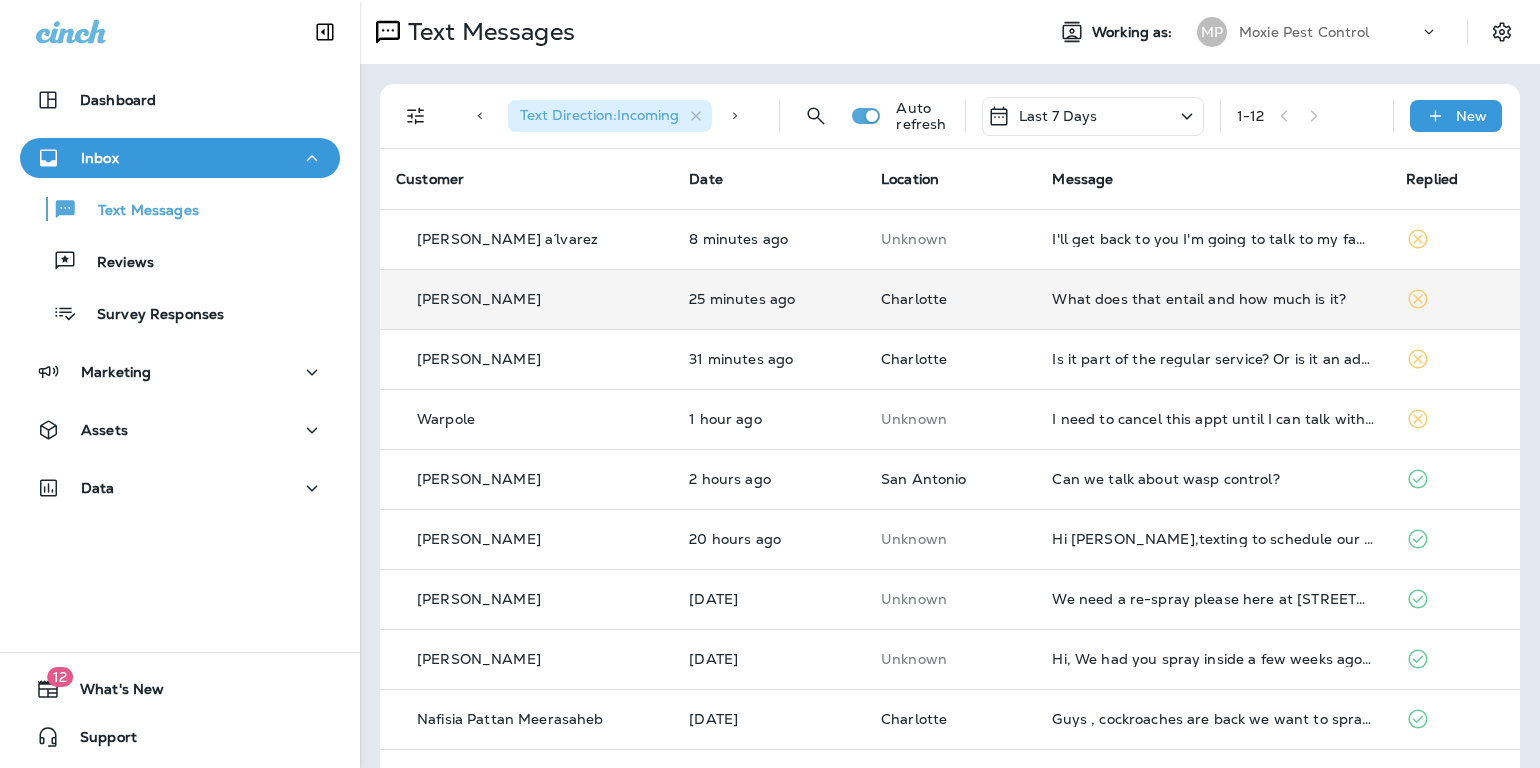 click on "What does that entail and how much is it?" at bounding box center (1213, 299) 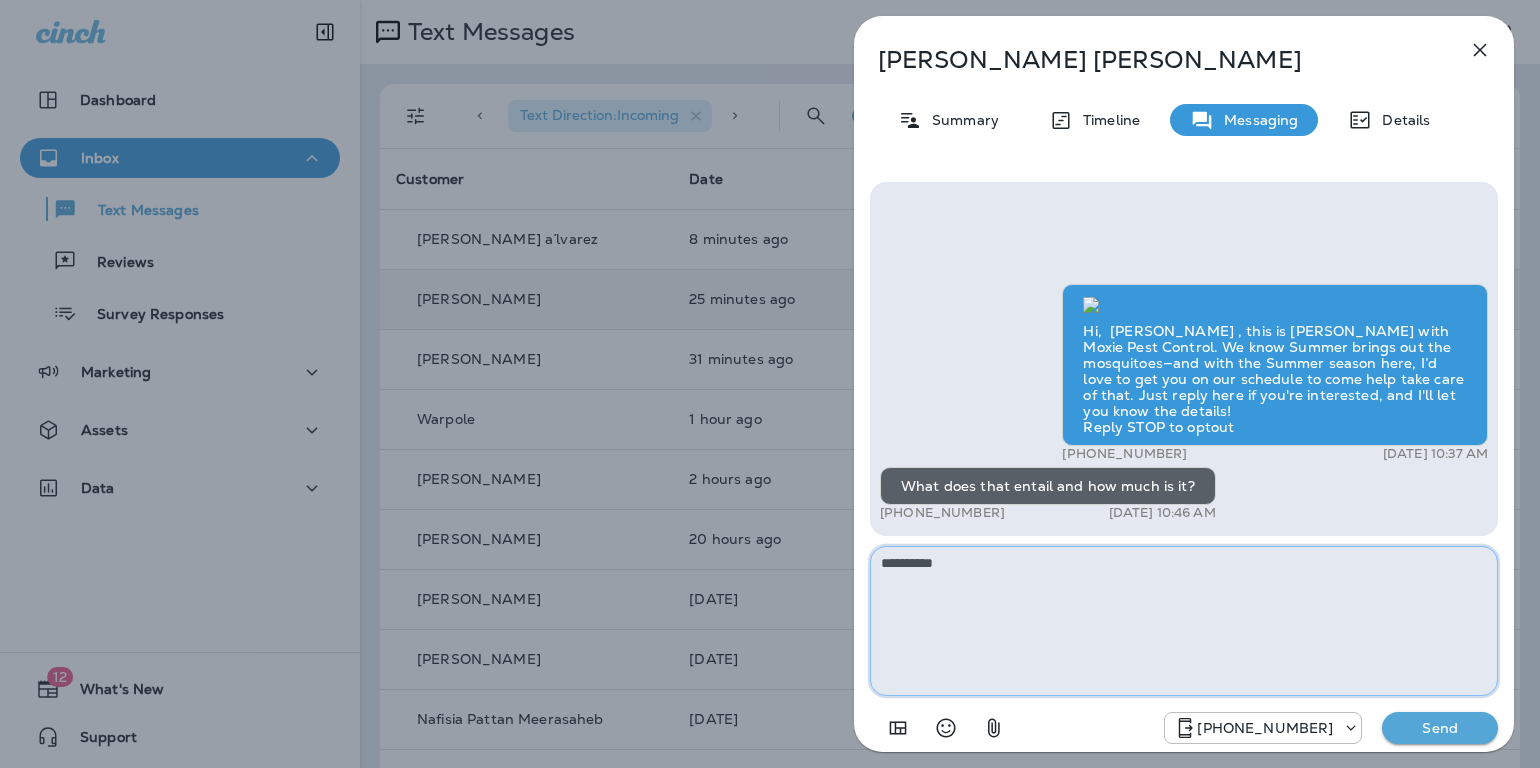 paste on "**********" 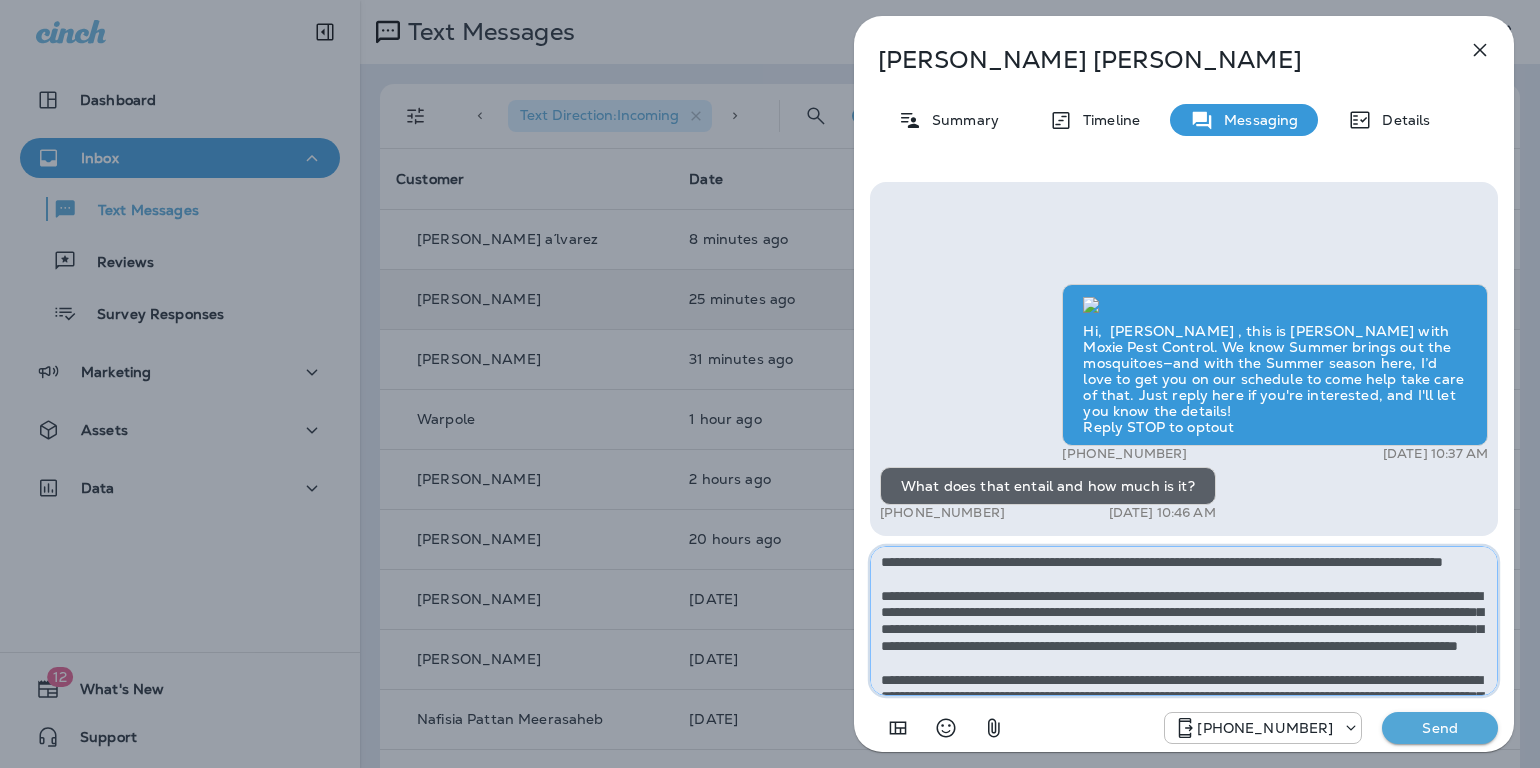 scroll, scrollTop: 0, scrollLeft: 0, axis: both 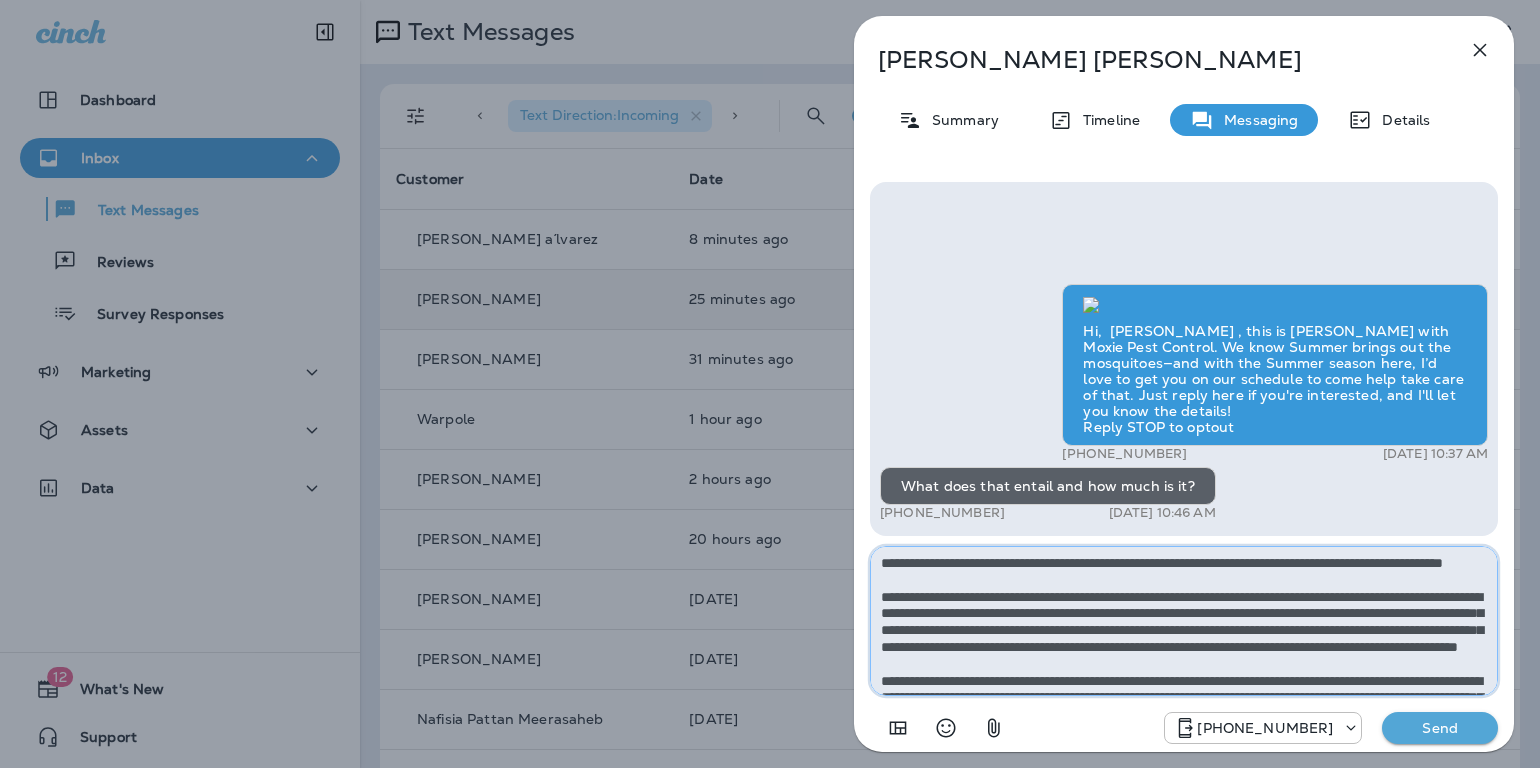 click on "**********" at bounding box center [1184, 621] 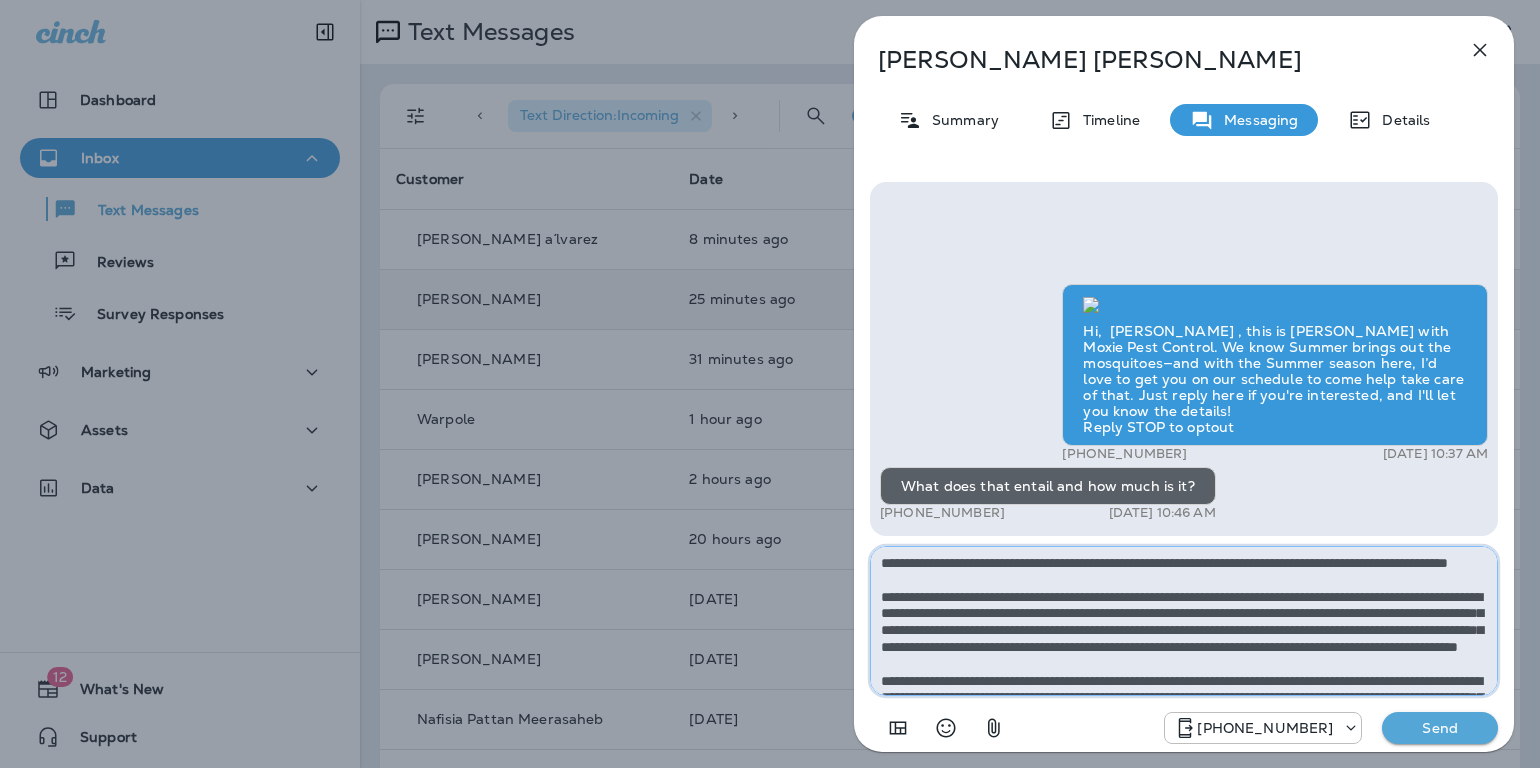 type on "**********" 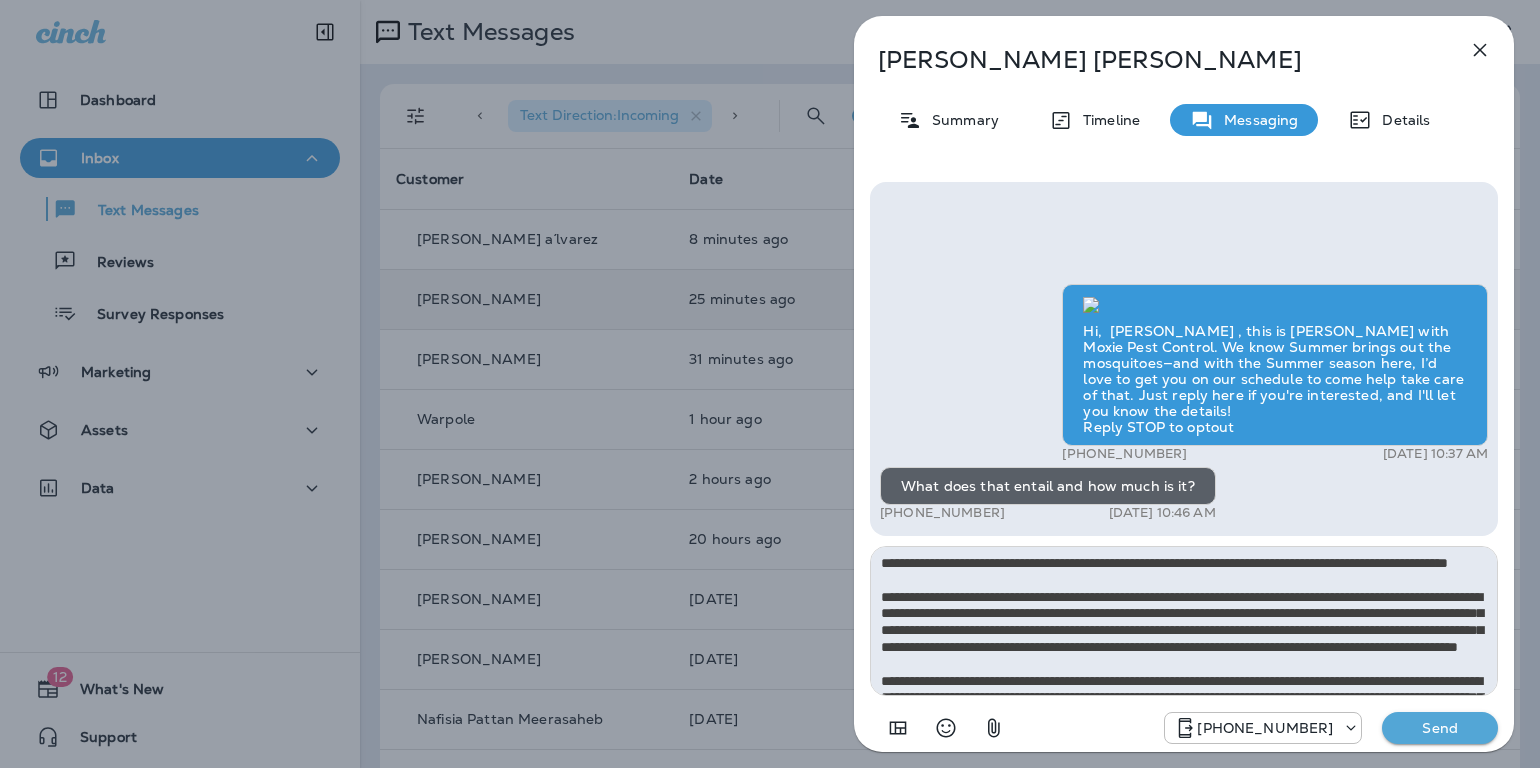 click on "Send" at bounding box center [1440, 728] 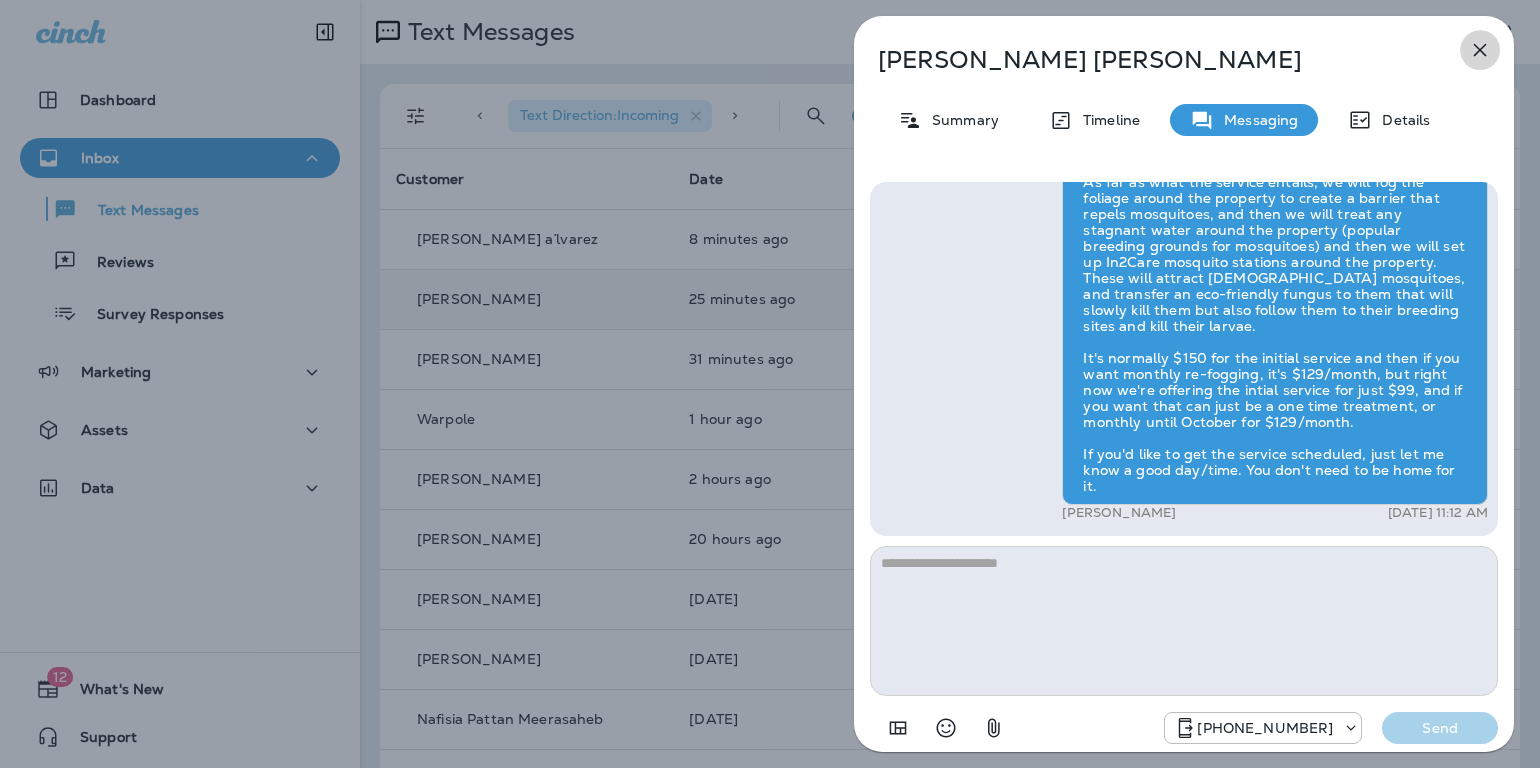 click 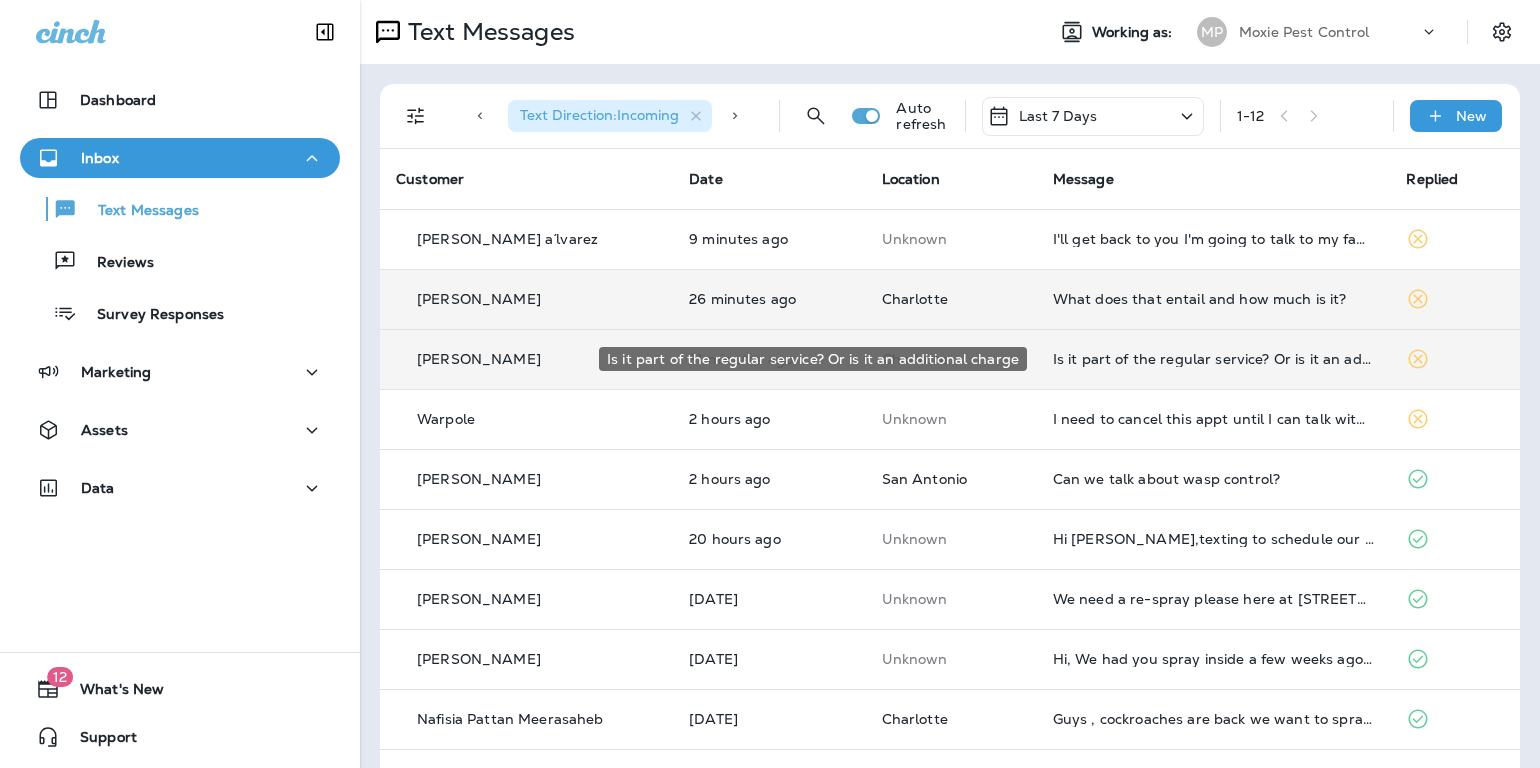 click on "Is it part of the regular service? Or is it an additional charge" at bounding box center (1214, 359) 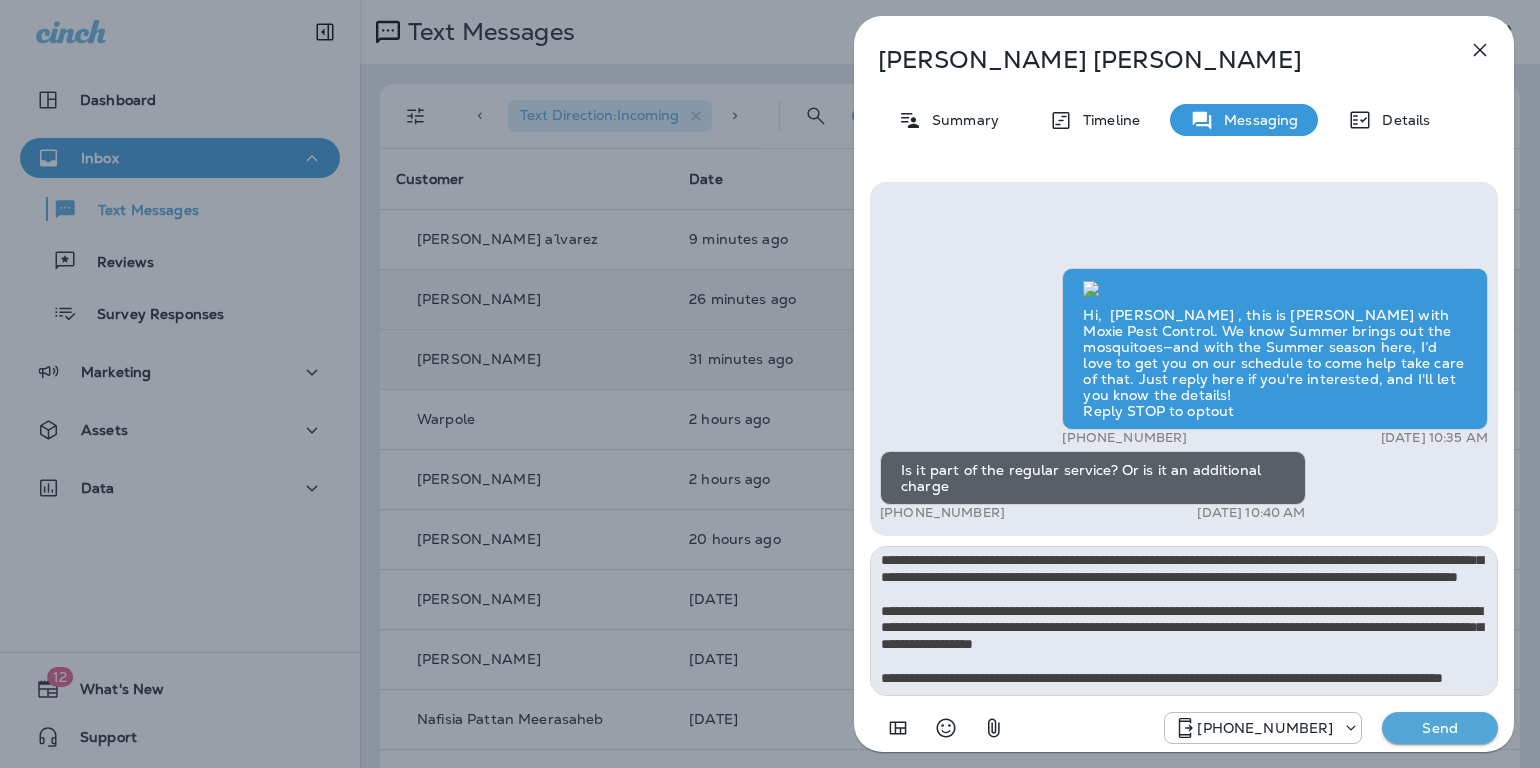 scroll, scrollTop: 0, scrollLeft: 0, axis: both 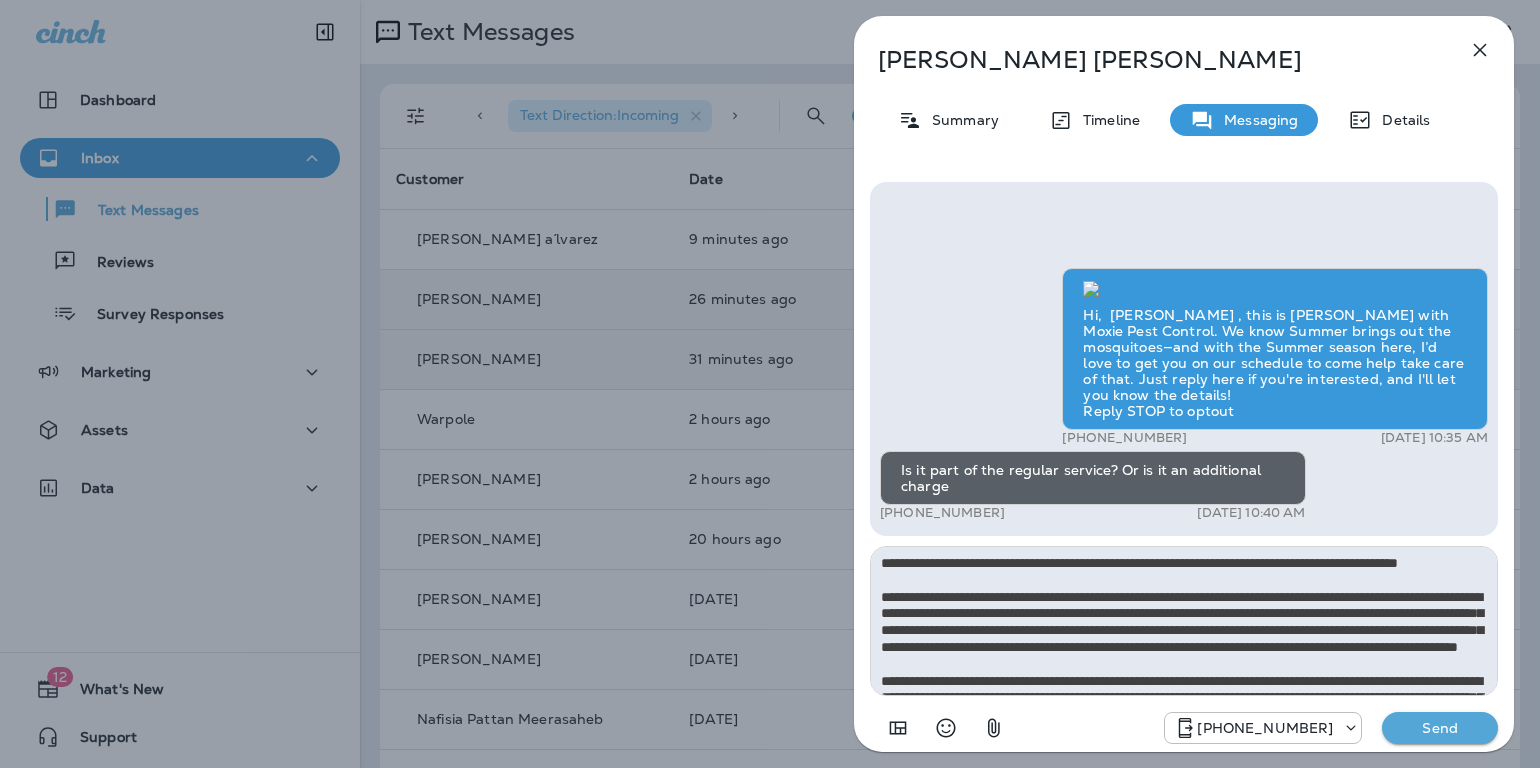 type on "**********" 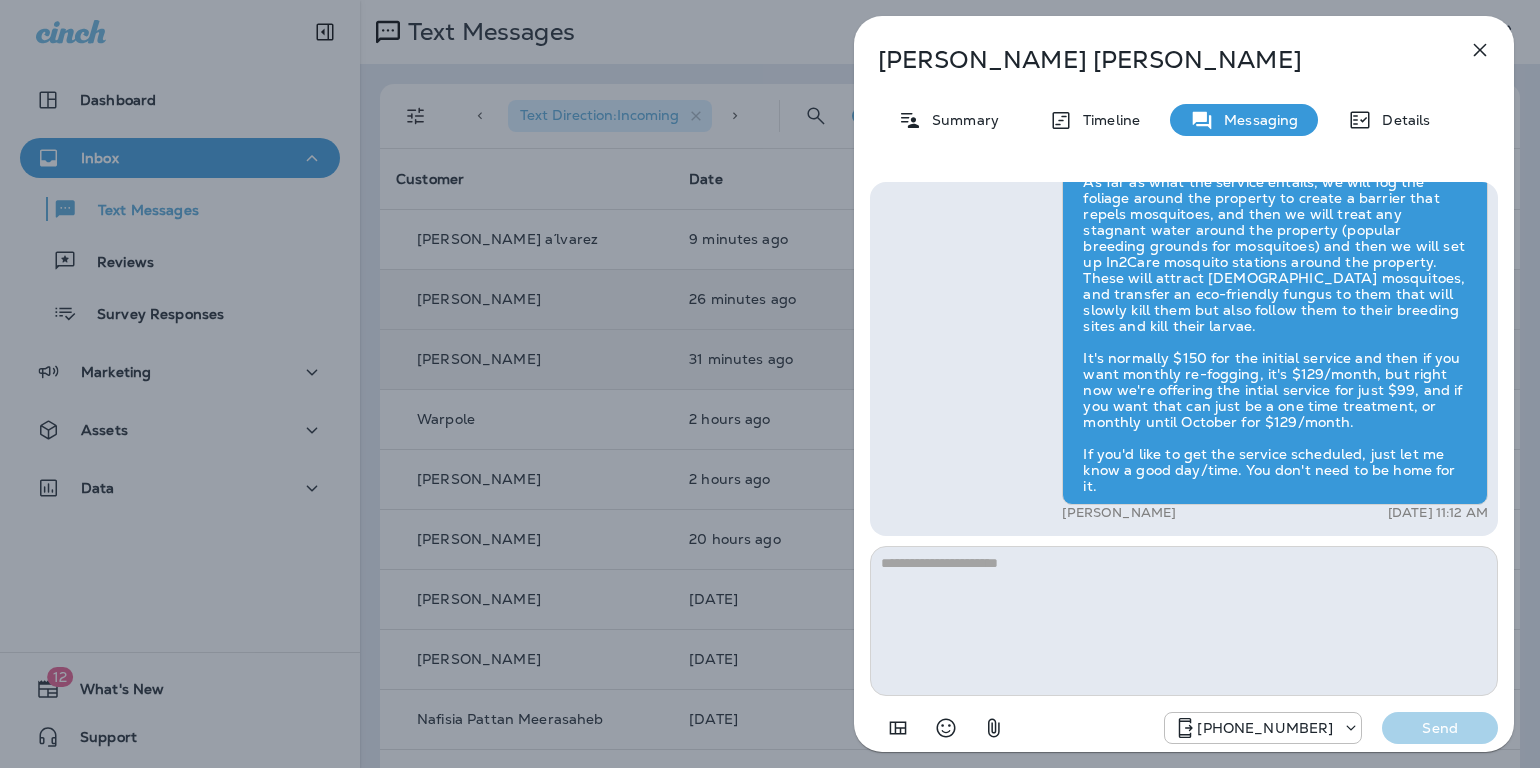 click 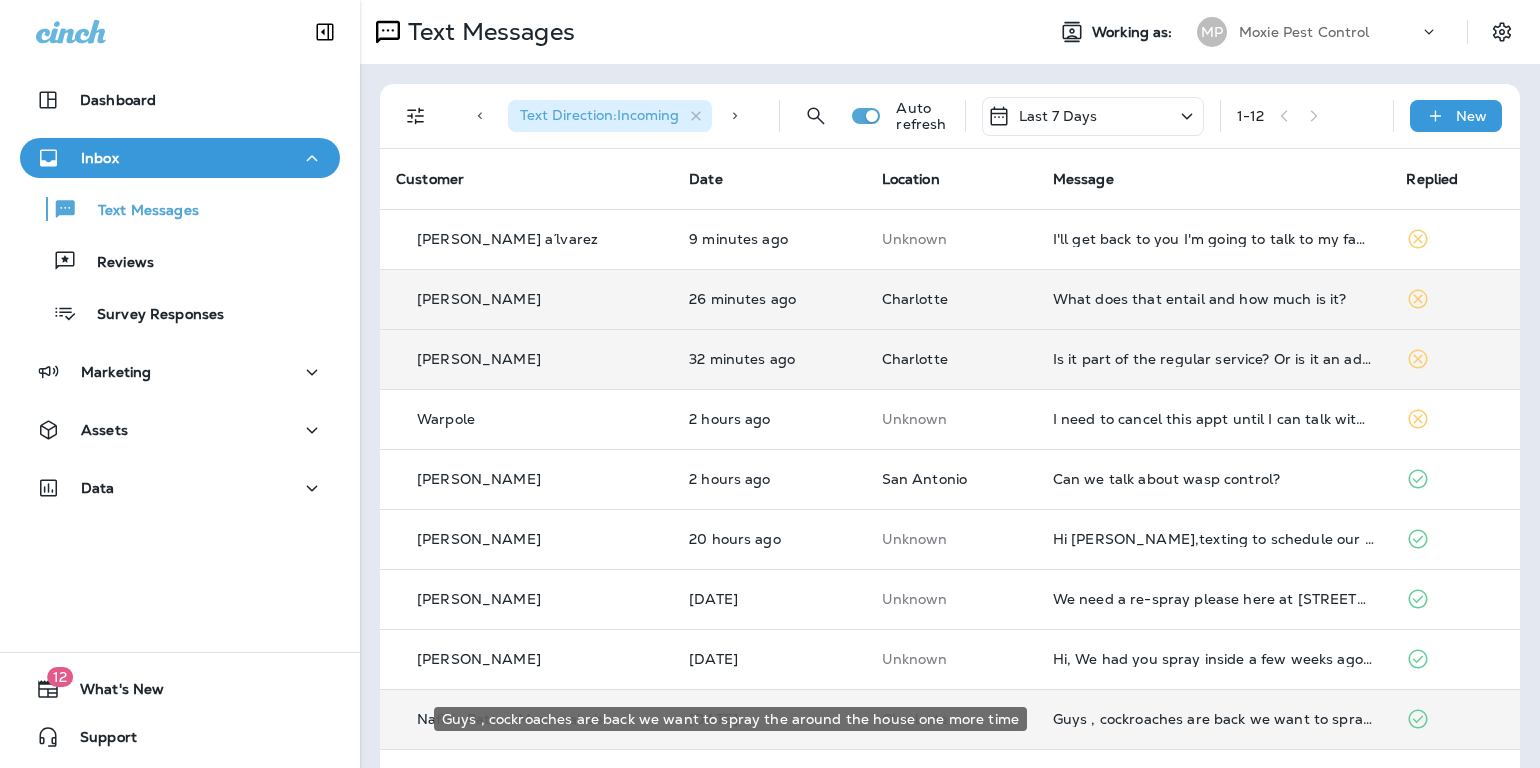 click on "Guys , cockroaches are back we want to spray the around the house one more time" at bounding box center (1214, 719) 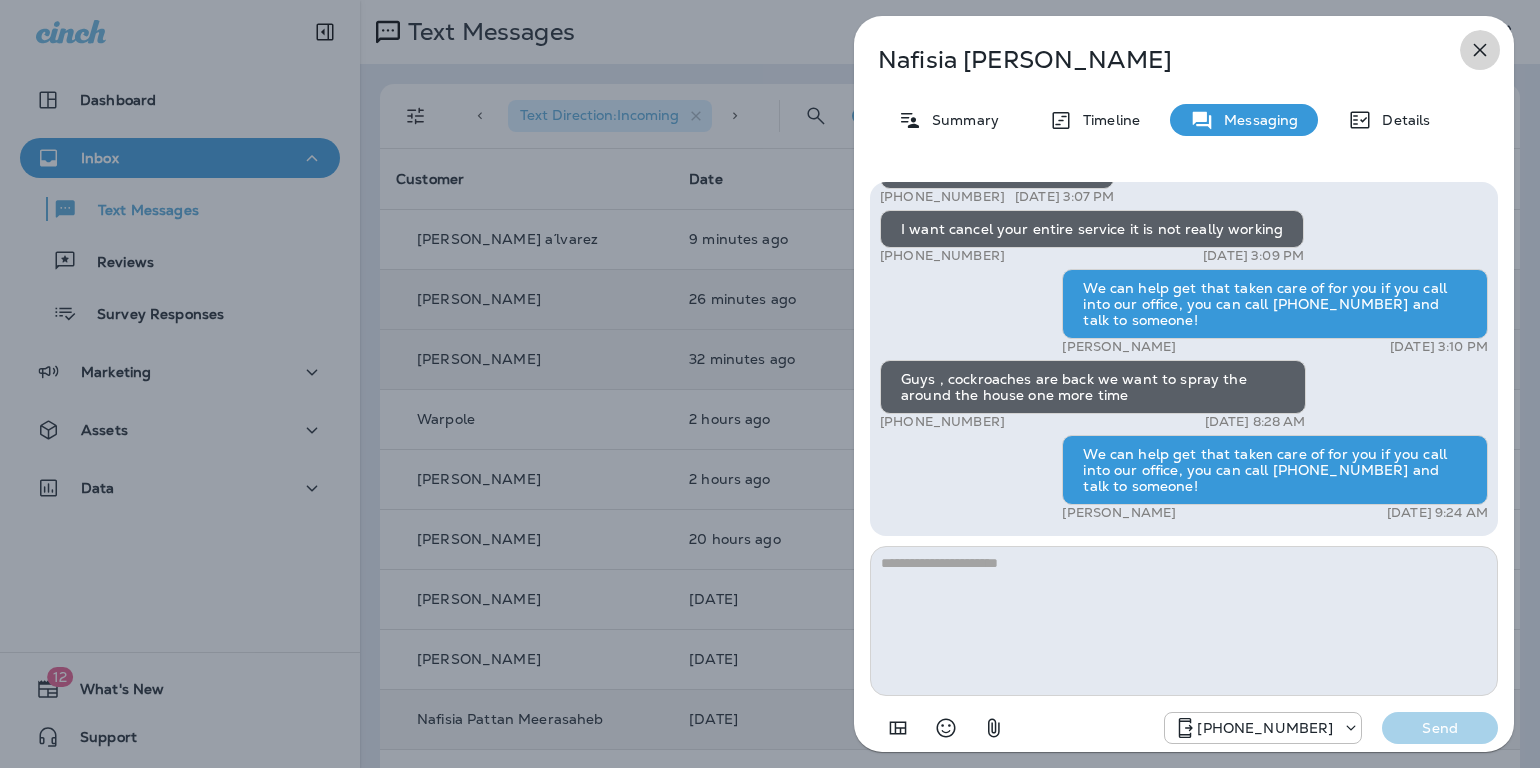 click 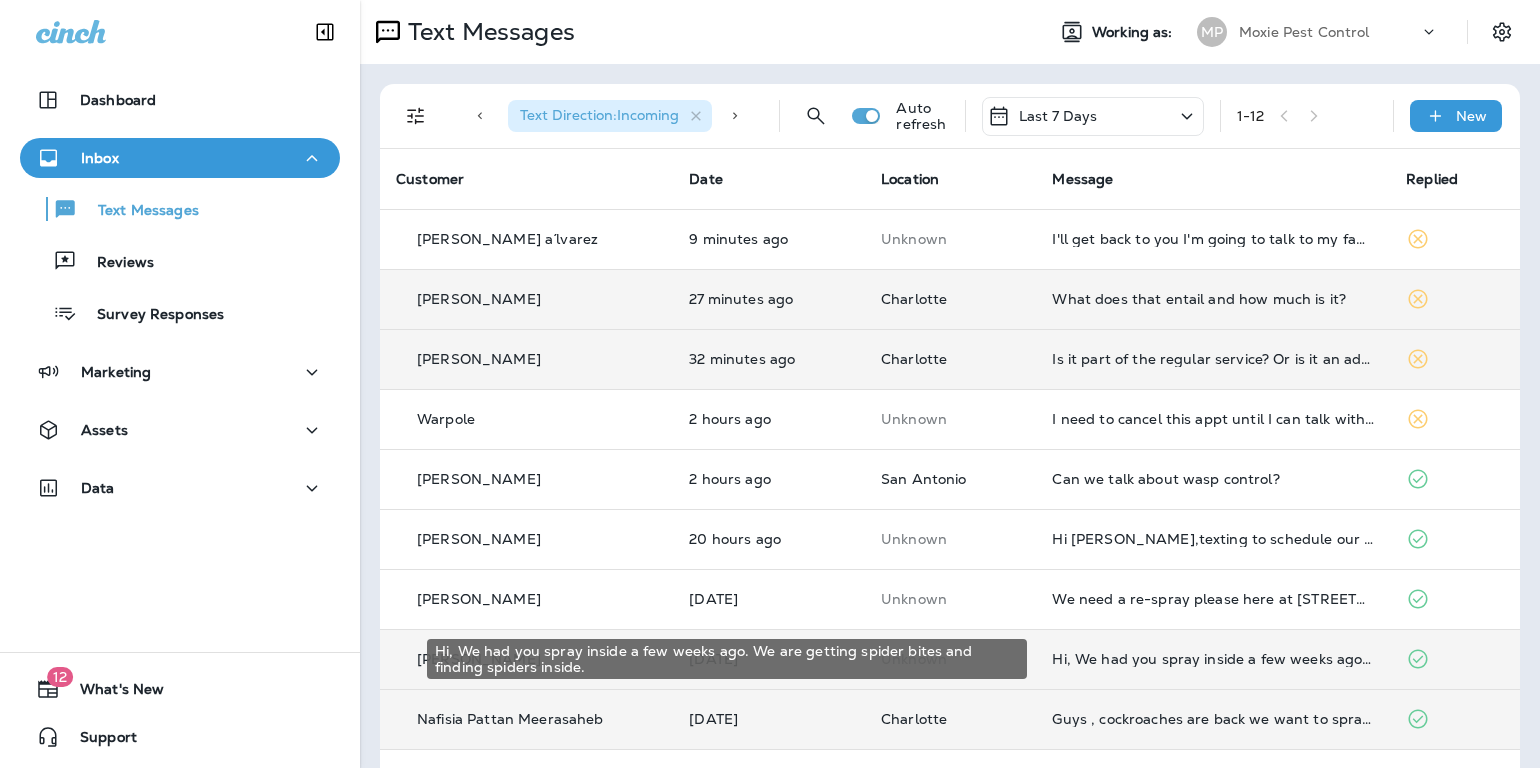 click on "Hi, We had you spray inside a few weeks ago. We are getting spider bites and finding spiders inside." at bounding box center (1213, 659) 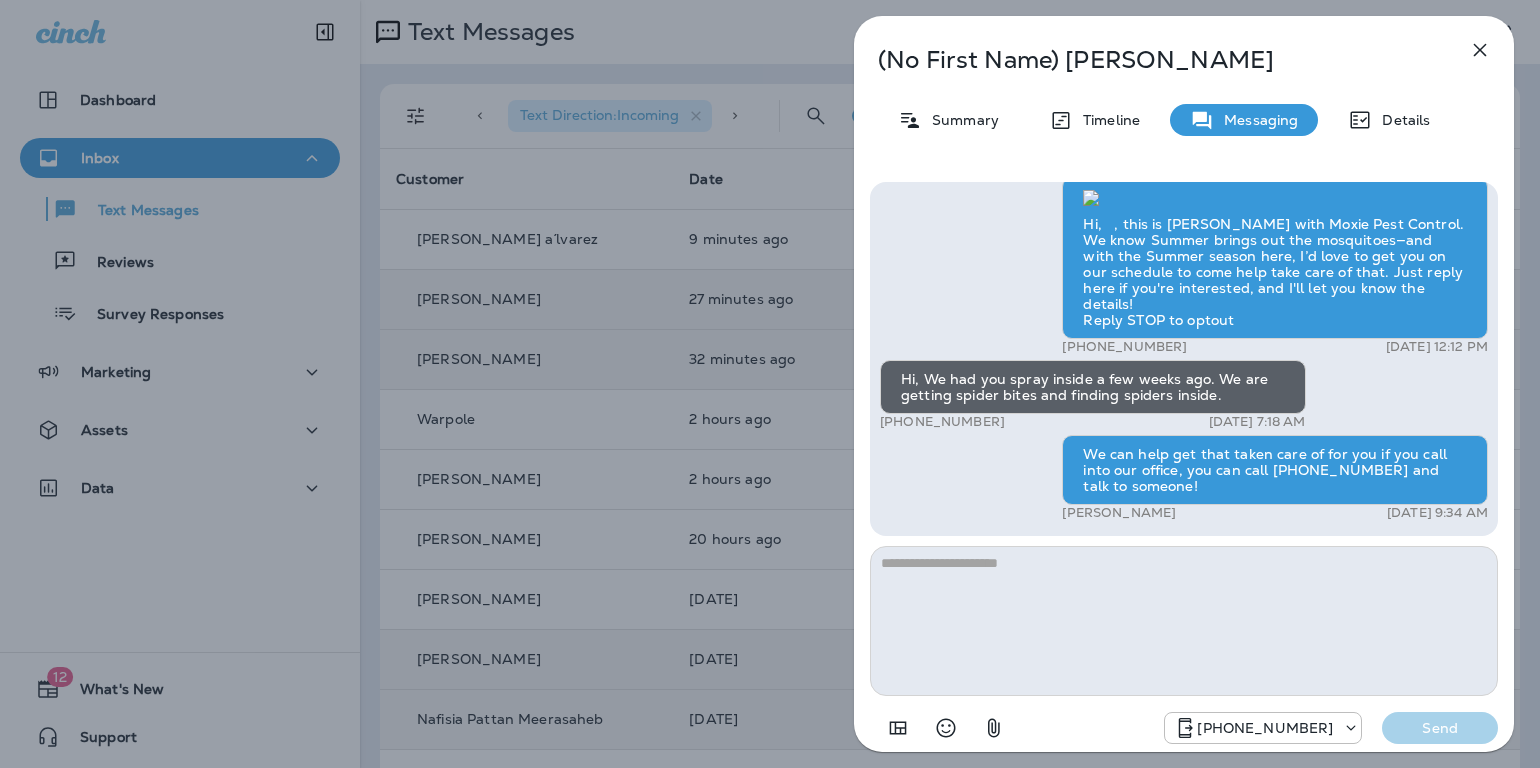 click 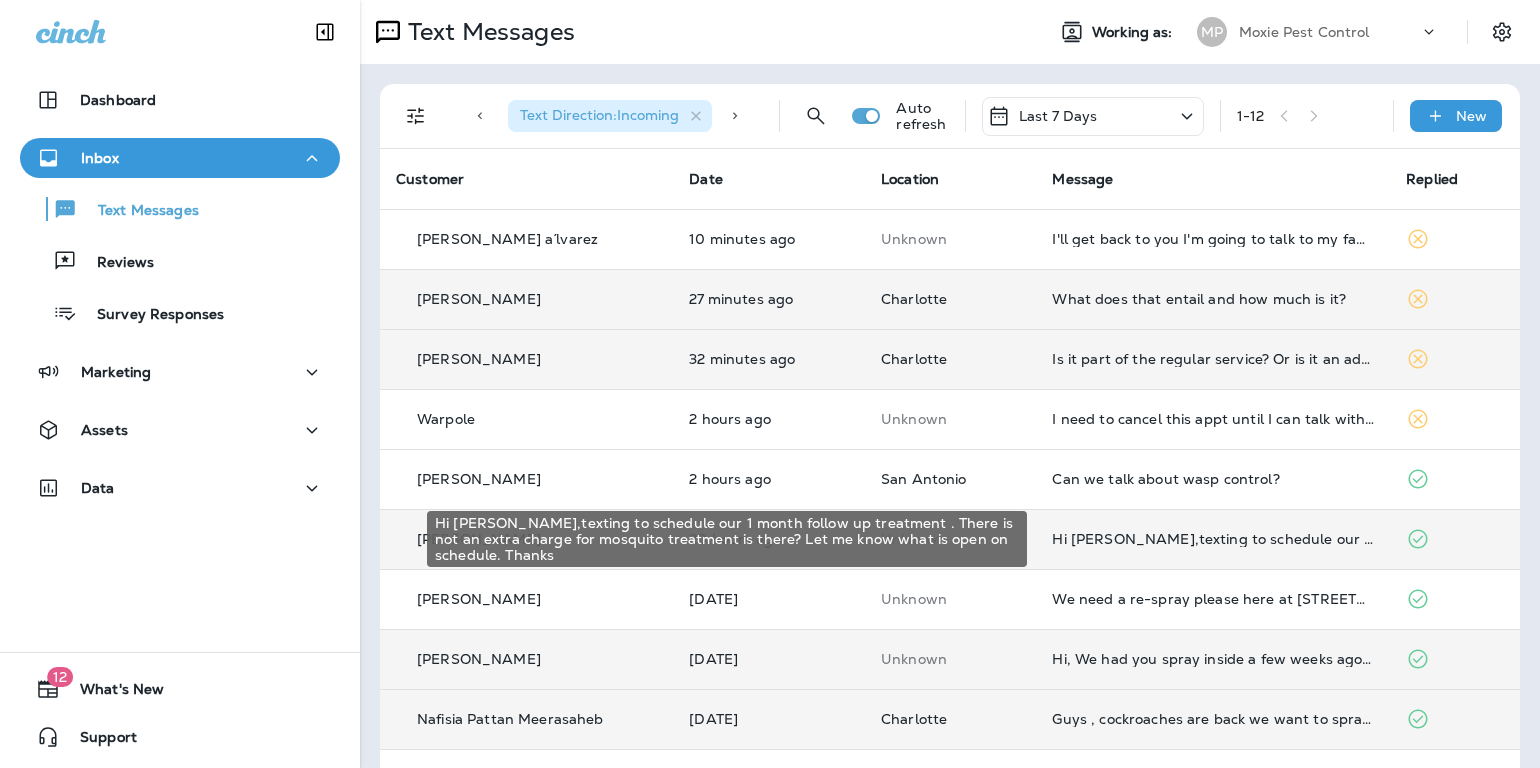 click on "Hi [PERSON_NAME],texting to schedule our 1 month follow up treatment  . There is not an extra charge for mosquito treatment is there? Let me know what is open on schedule. Thanks" at bounding box center (1213, 539) 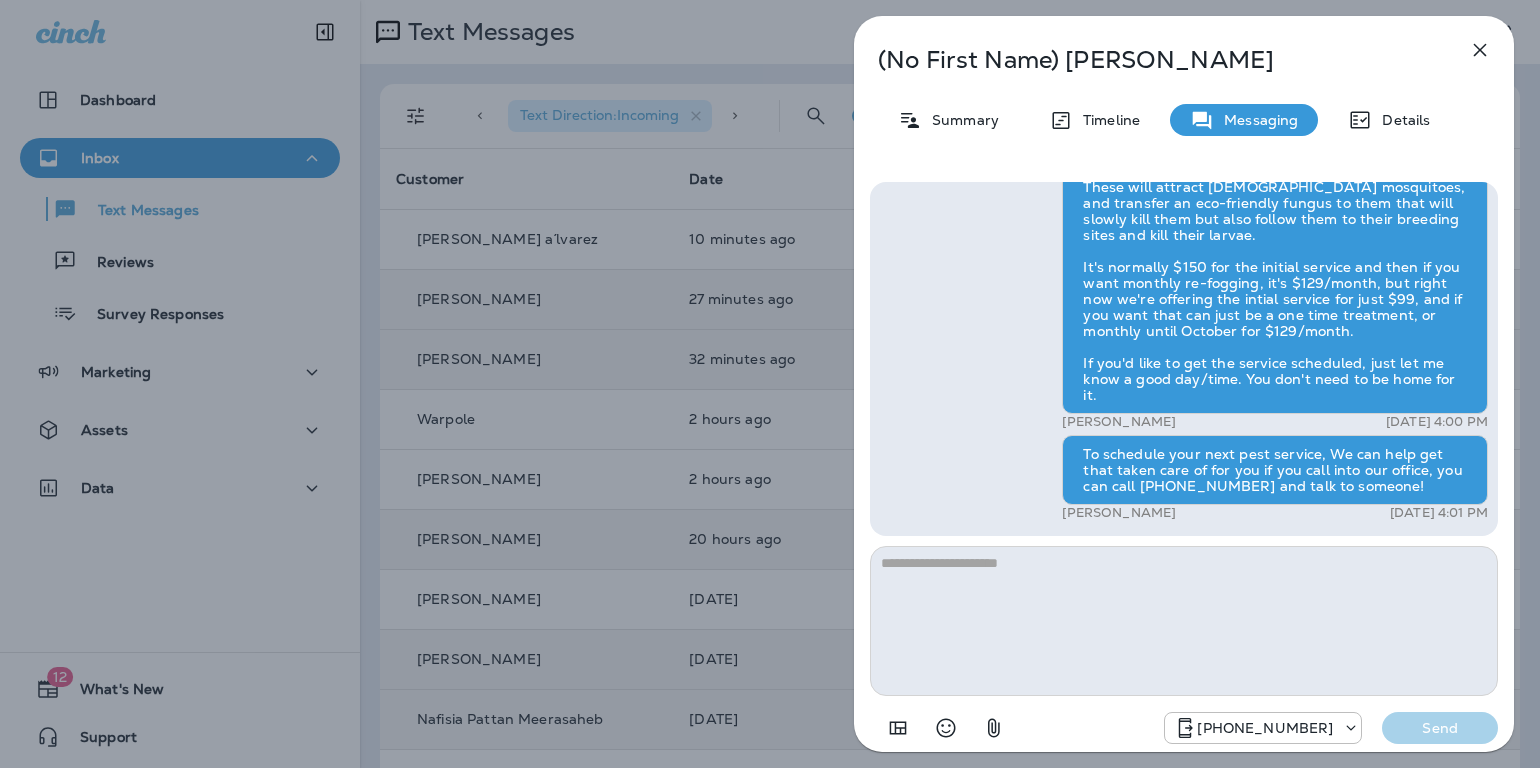 click 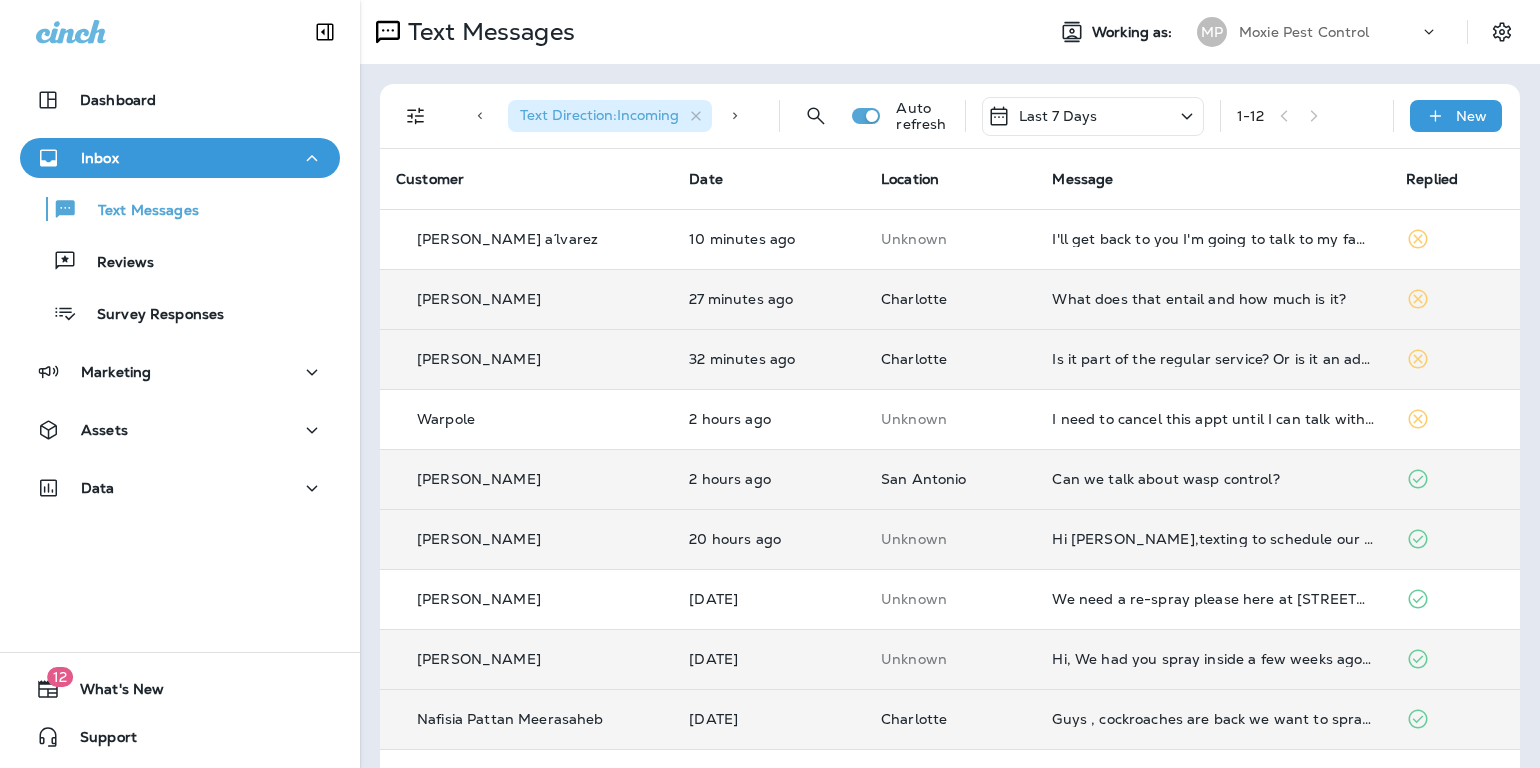 click on "Can we talk about wasp control?" at bounding box center [1213, 479] 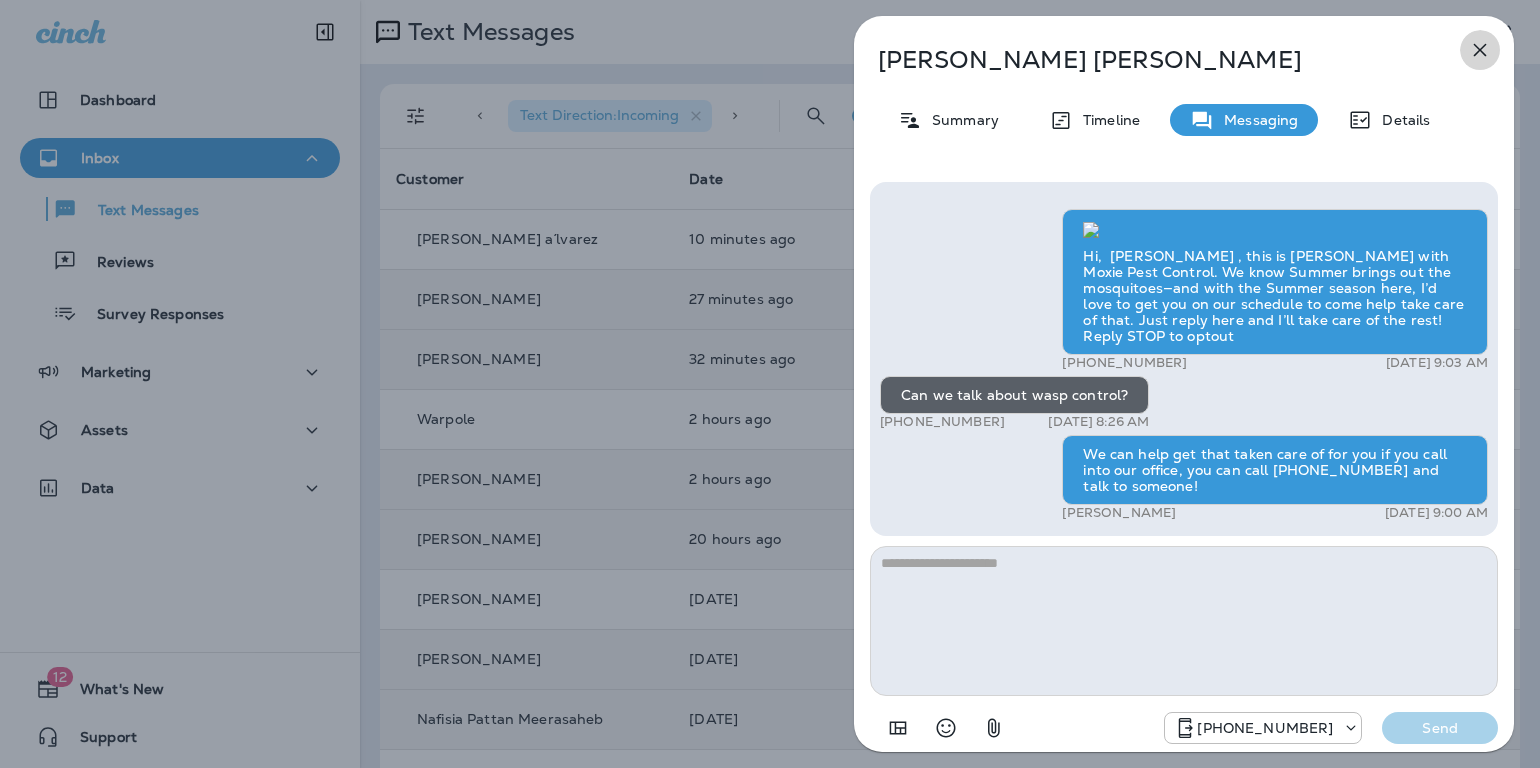click 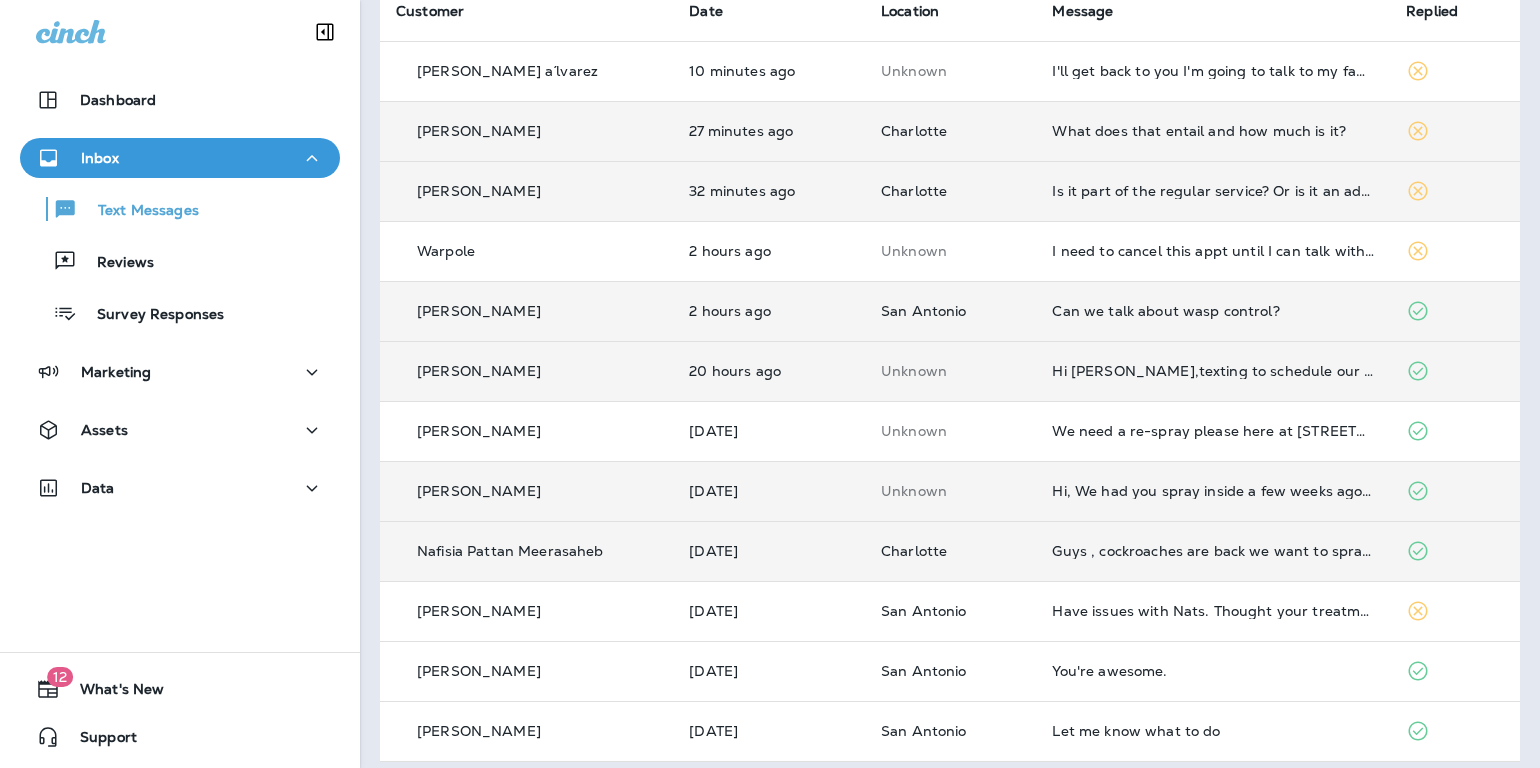 scroll, scrollTop: 182, scrollLeft: 0, axis: vertical 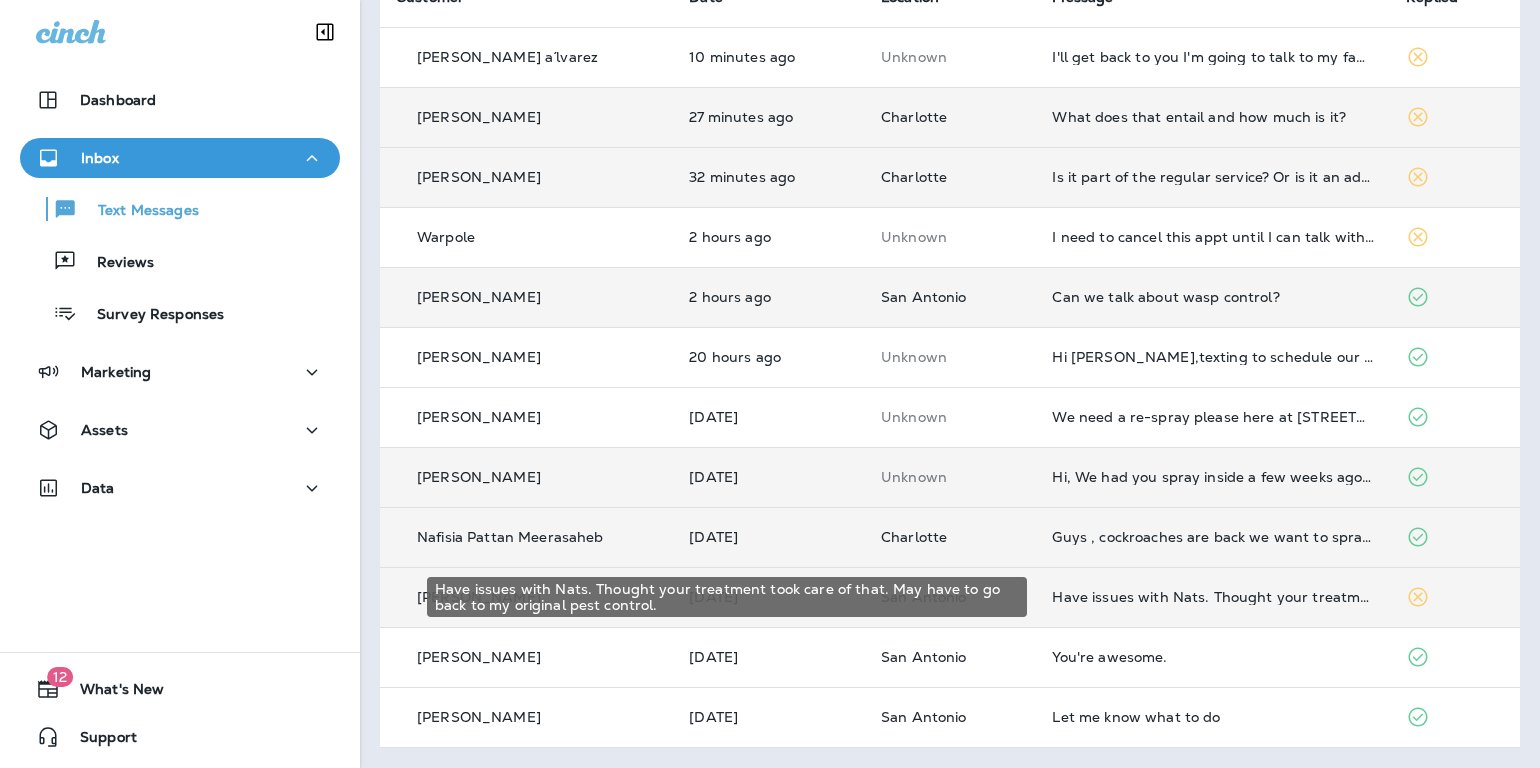 click on "Have issues with Nats. Thought your treatment took care of that. May have to go back to my original pest control." at bounding box center (1213, 597) 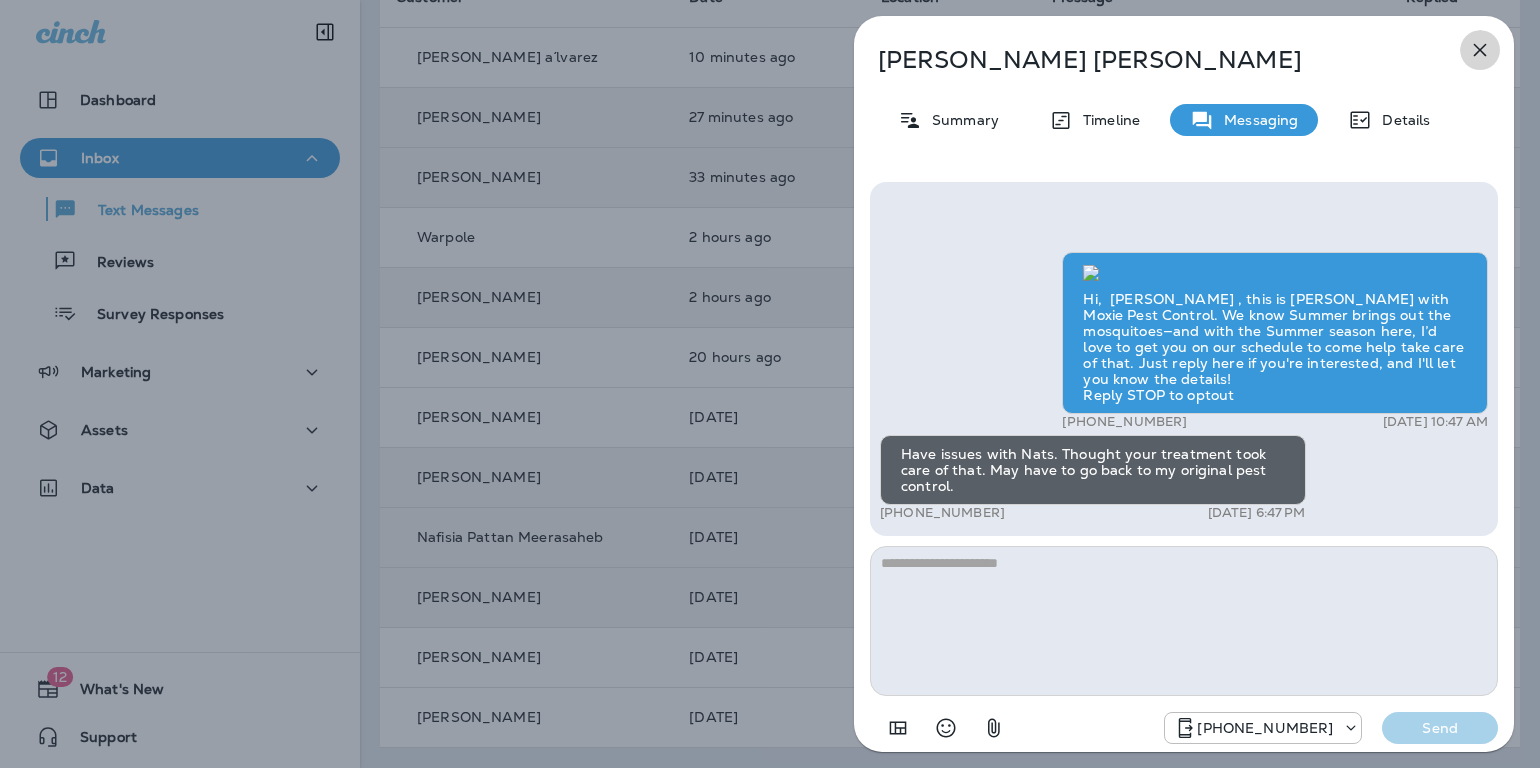 click 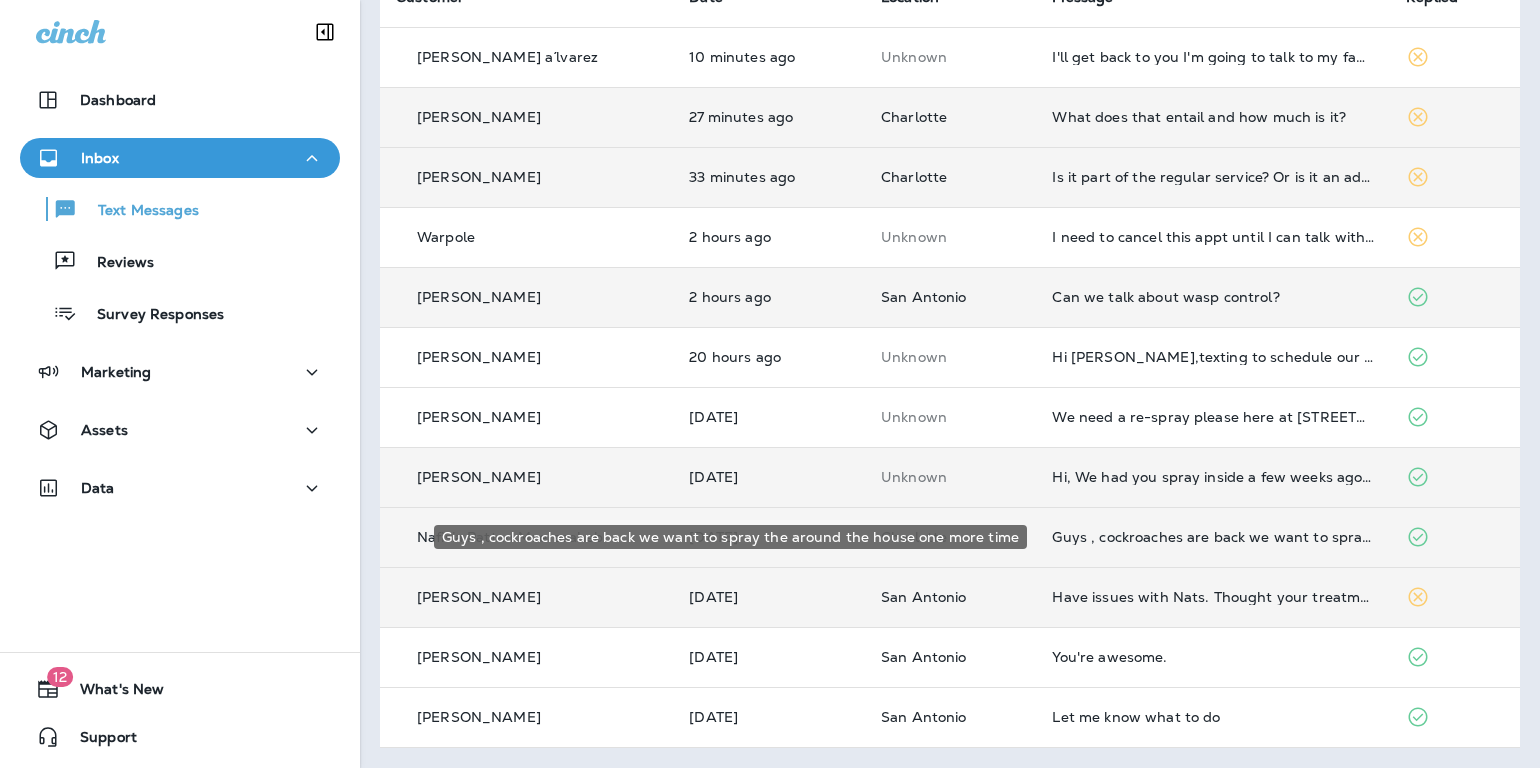 click on "Guys , cockroaches are back we want to spray the around the house one more time" at bounding box center (1213, 537) 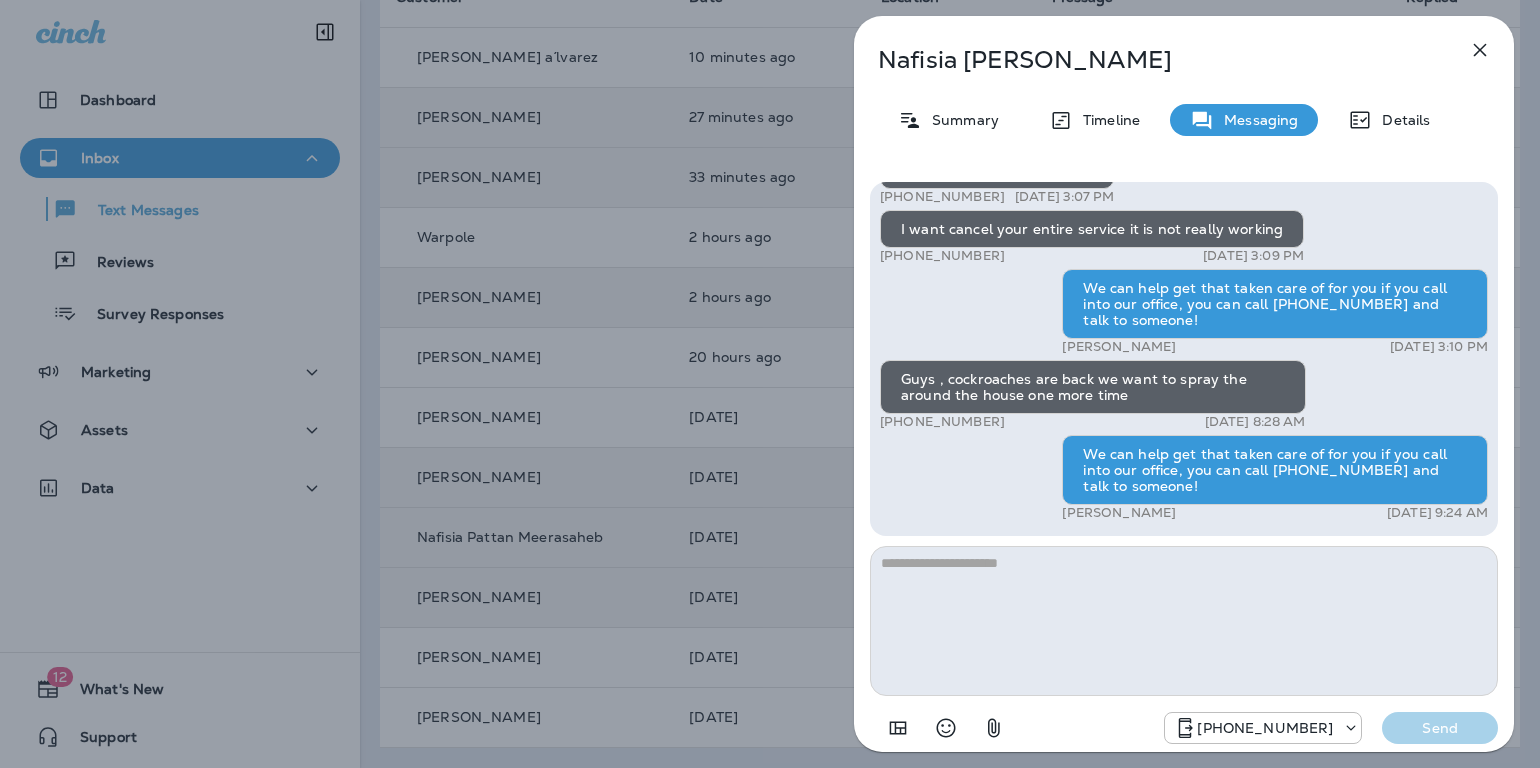 click 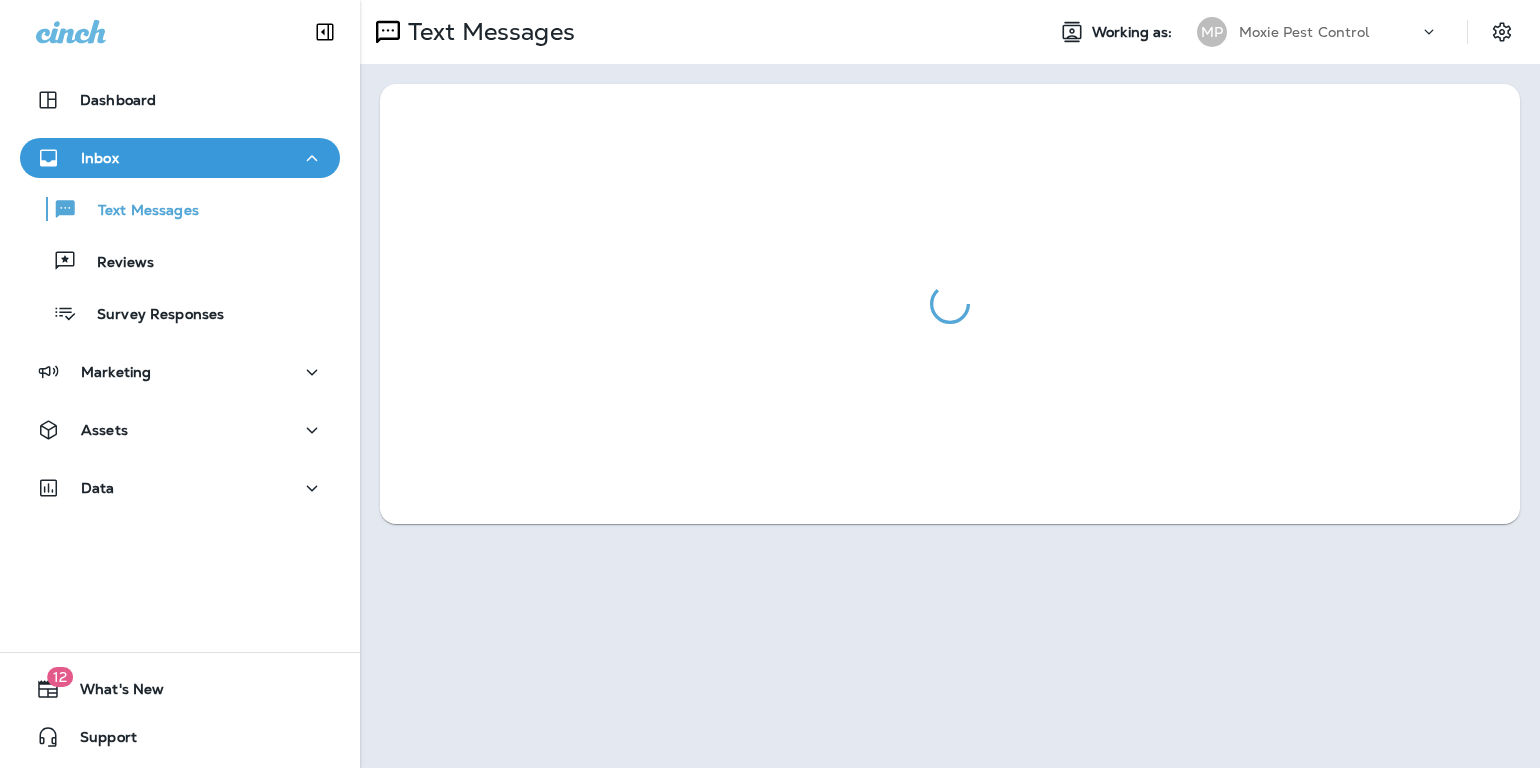 scroll, scrollTop: 0, scrollLeft: 0, axis: both 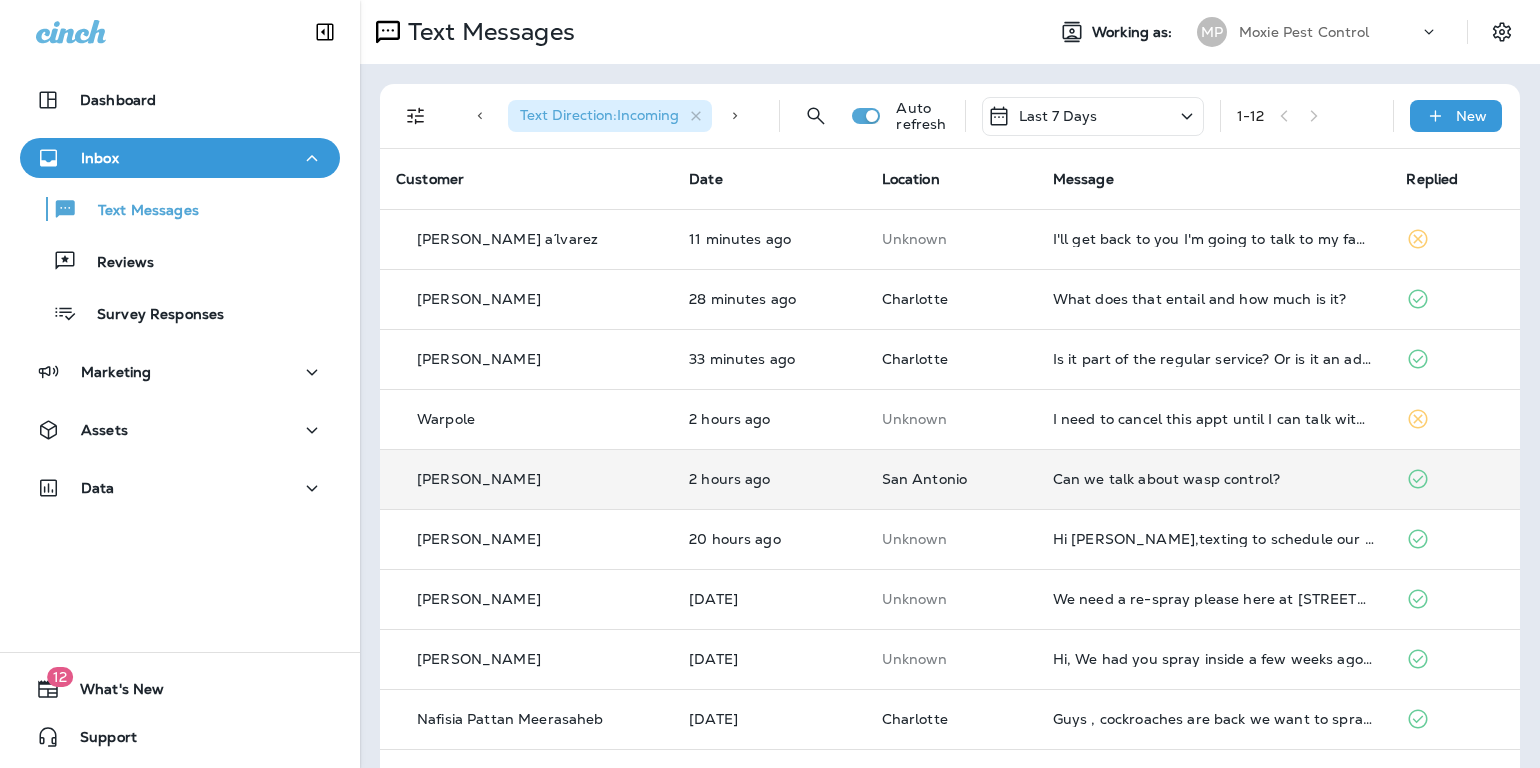 click on "Can we talk about wasp control?" at bounding box center (1214, 479) 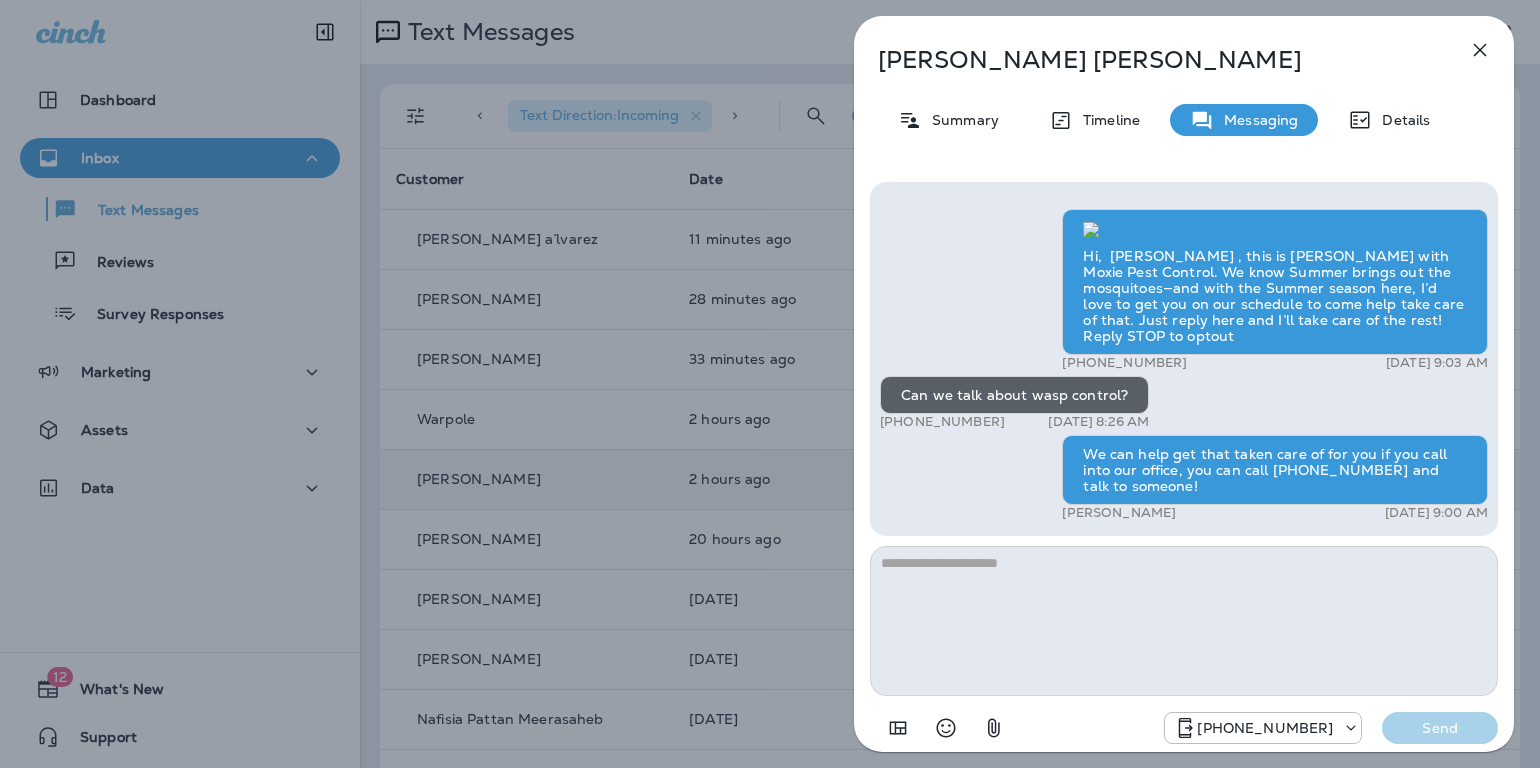 click 